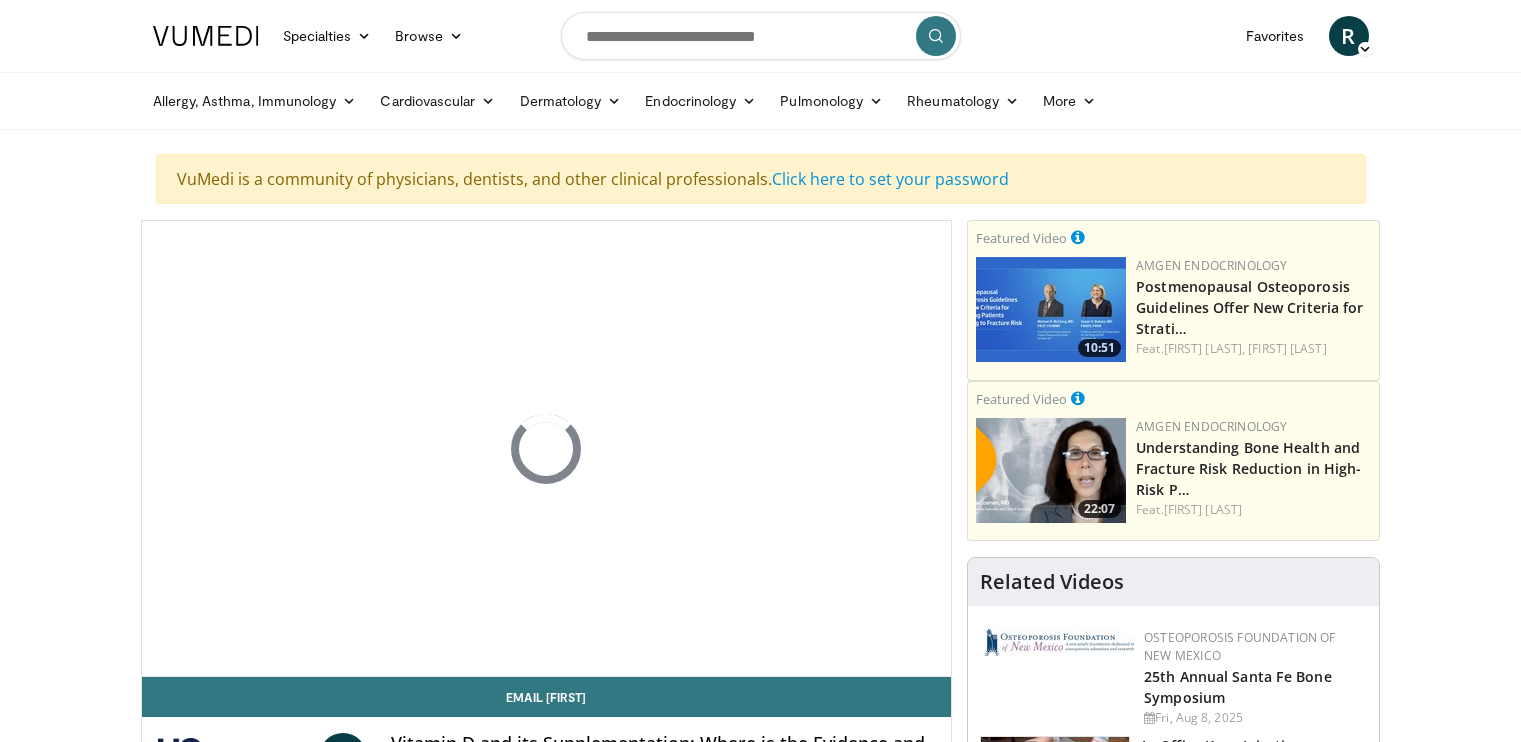 scroll, scrollTop: 0, scrollLeft: 0, axis: both 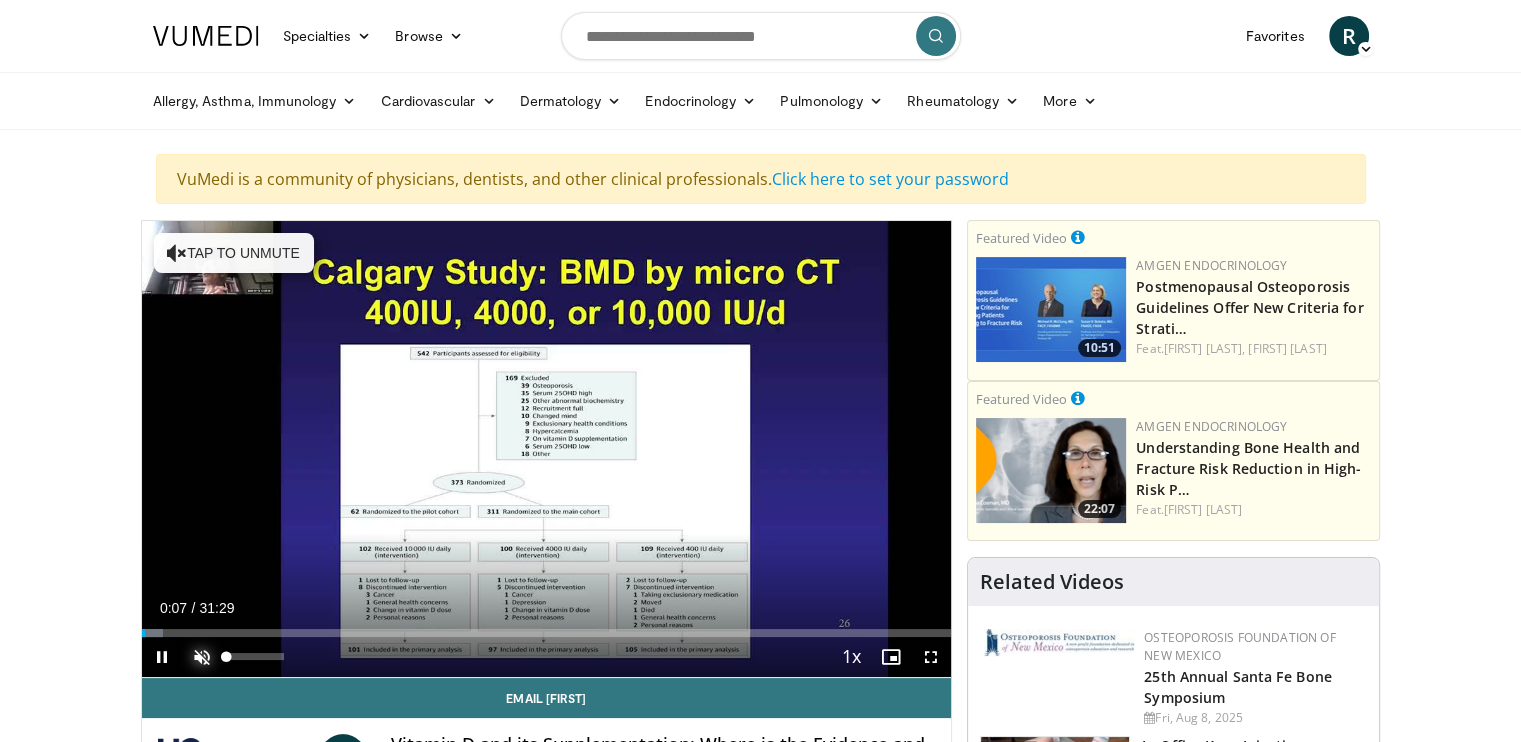 click at bounding box center [202, 657] 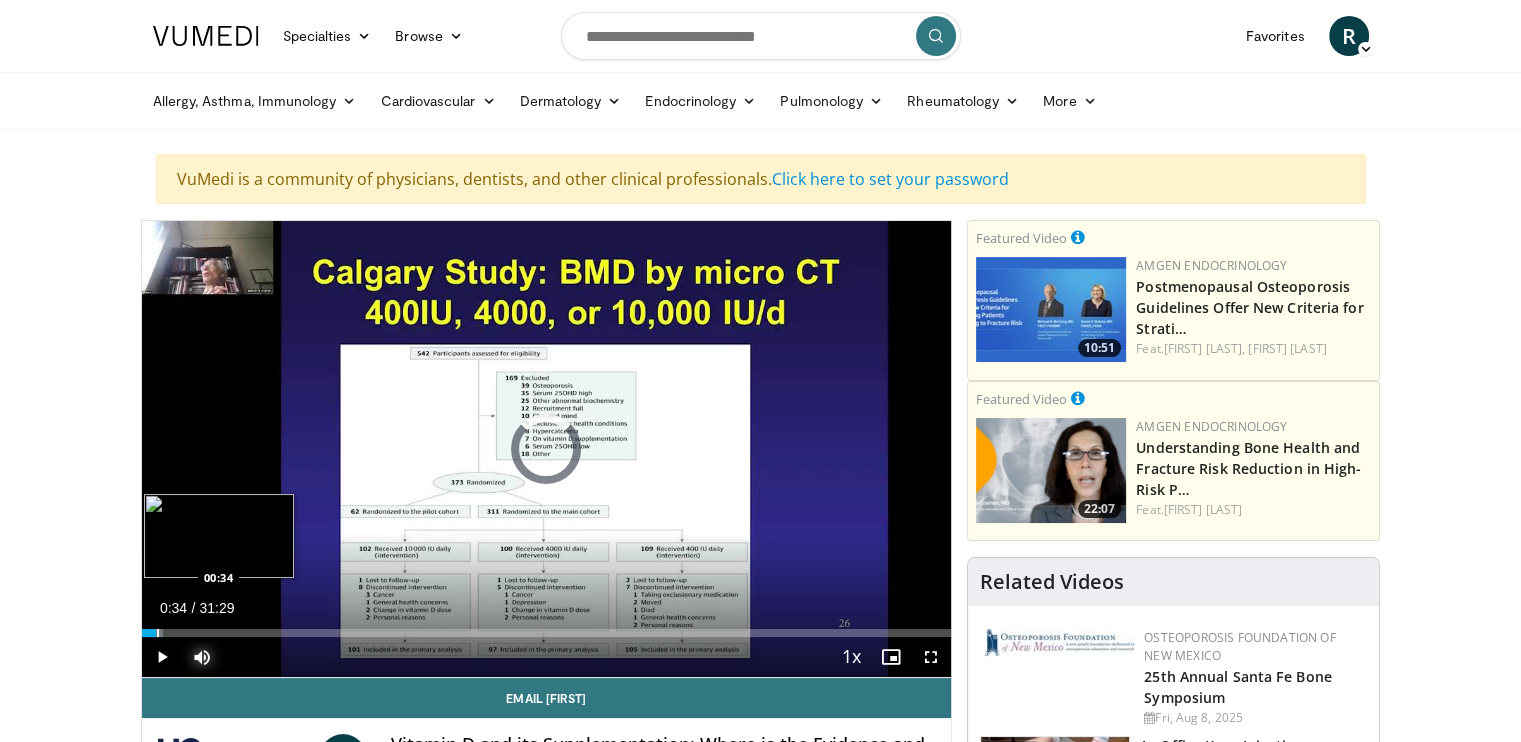 click at bounding box center [158, 633] 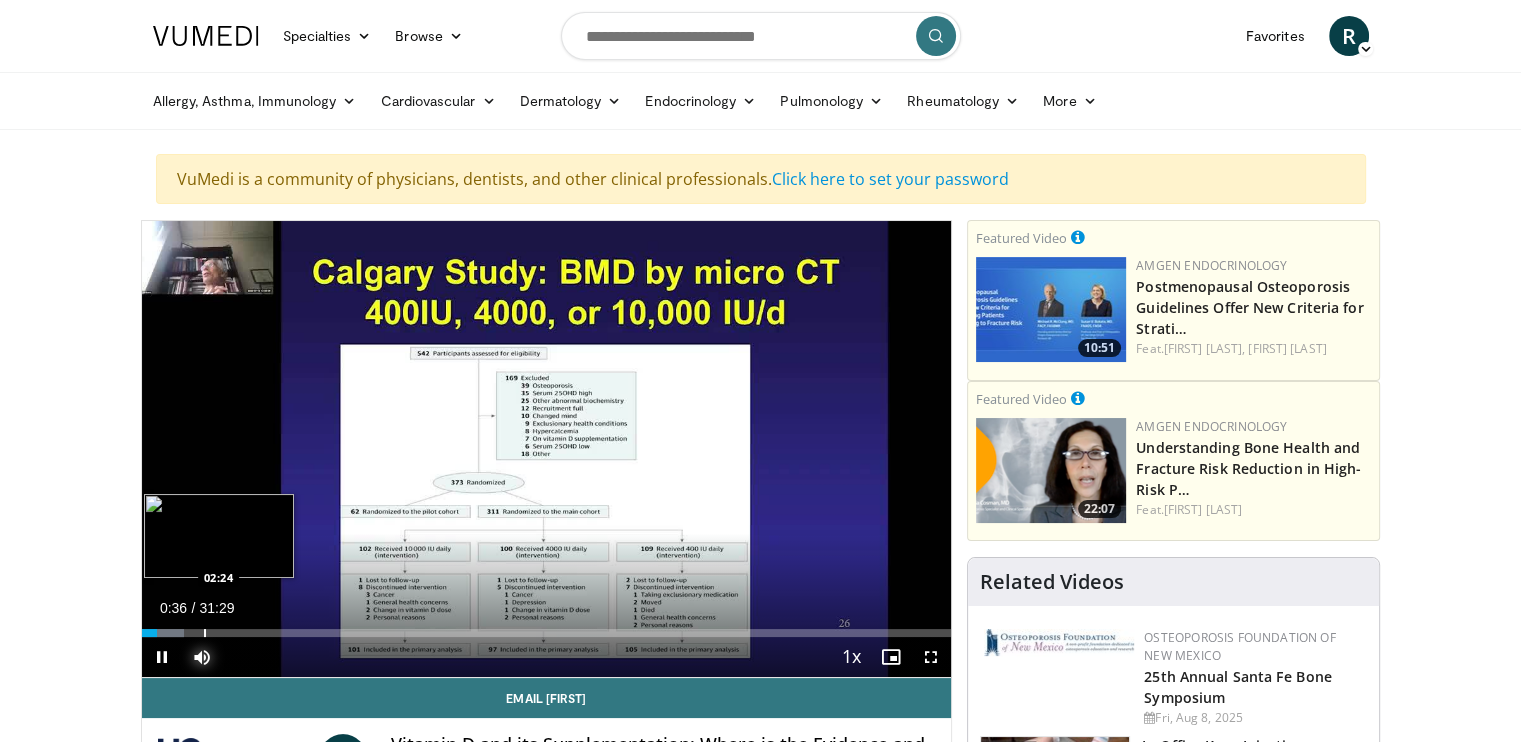click at bounding box center [205, 633] 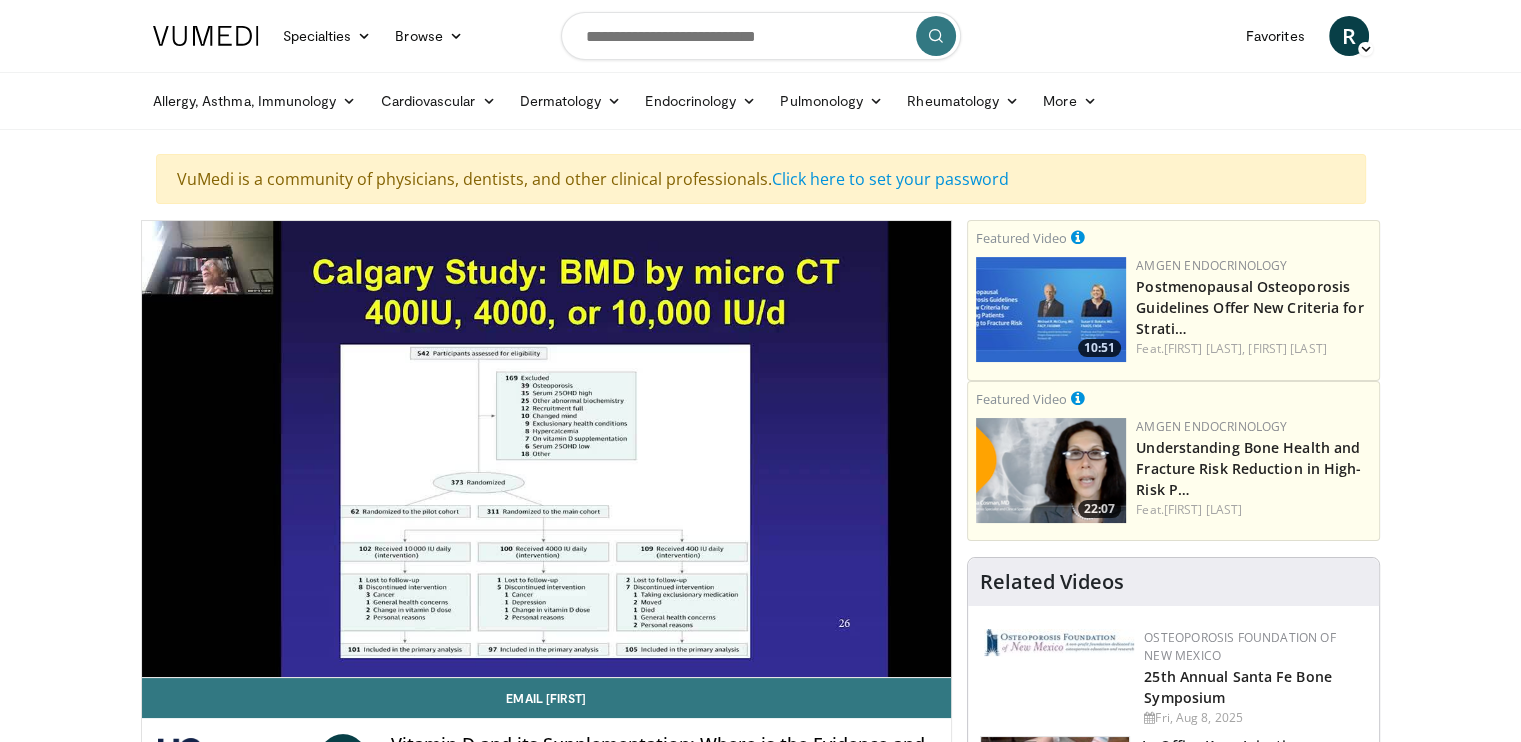 click on "10 seconds
Tap to unmute" at bounding box center (547, 449) 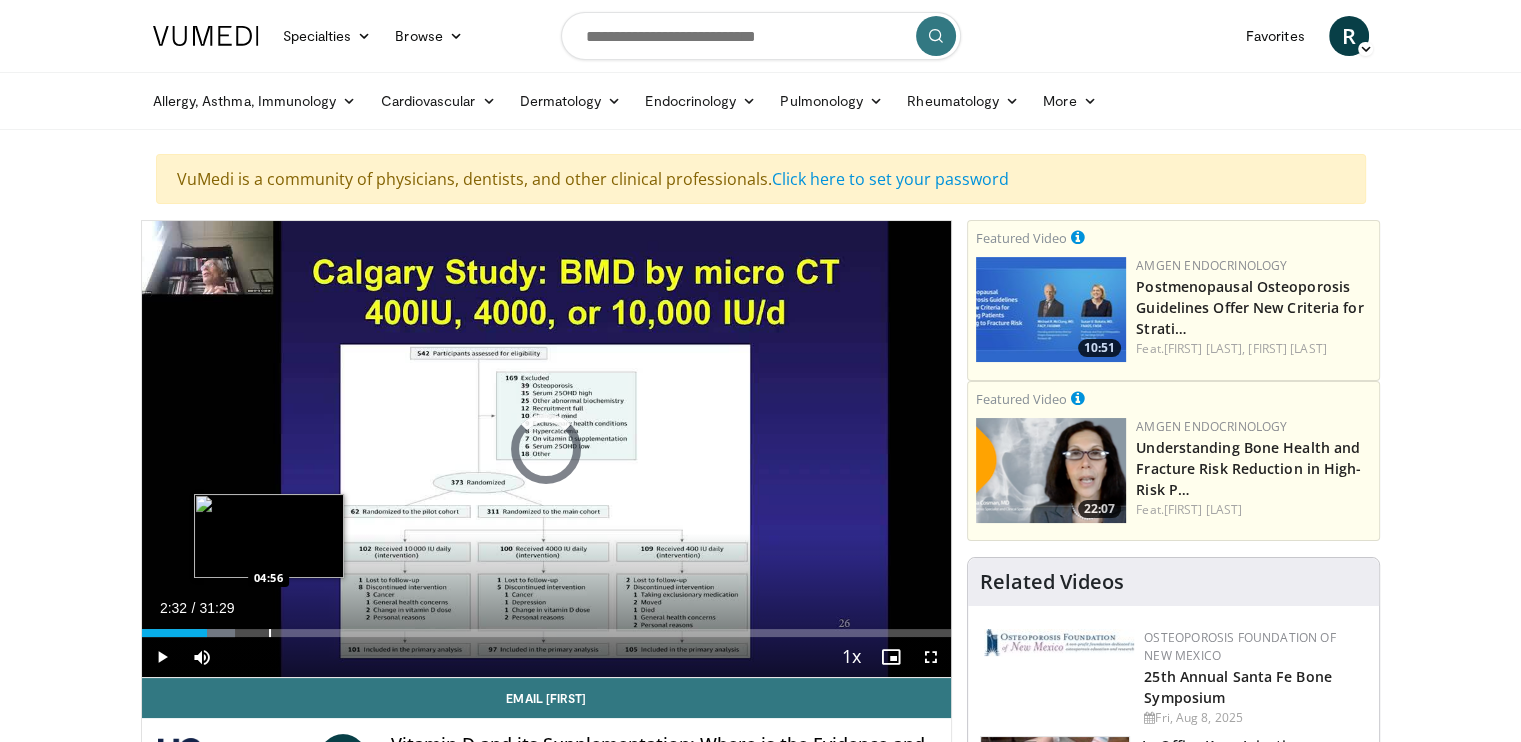 click on "Loaded :  11.54% 02:32 04:56" at bounding box center (547, 627) 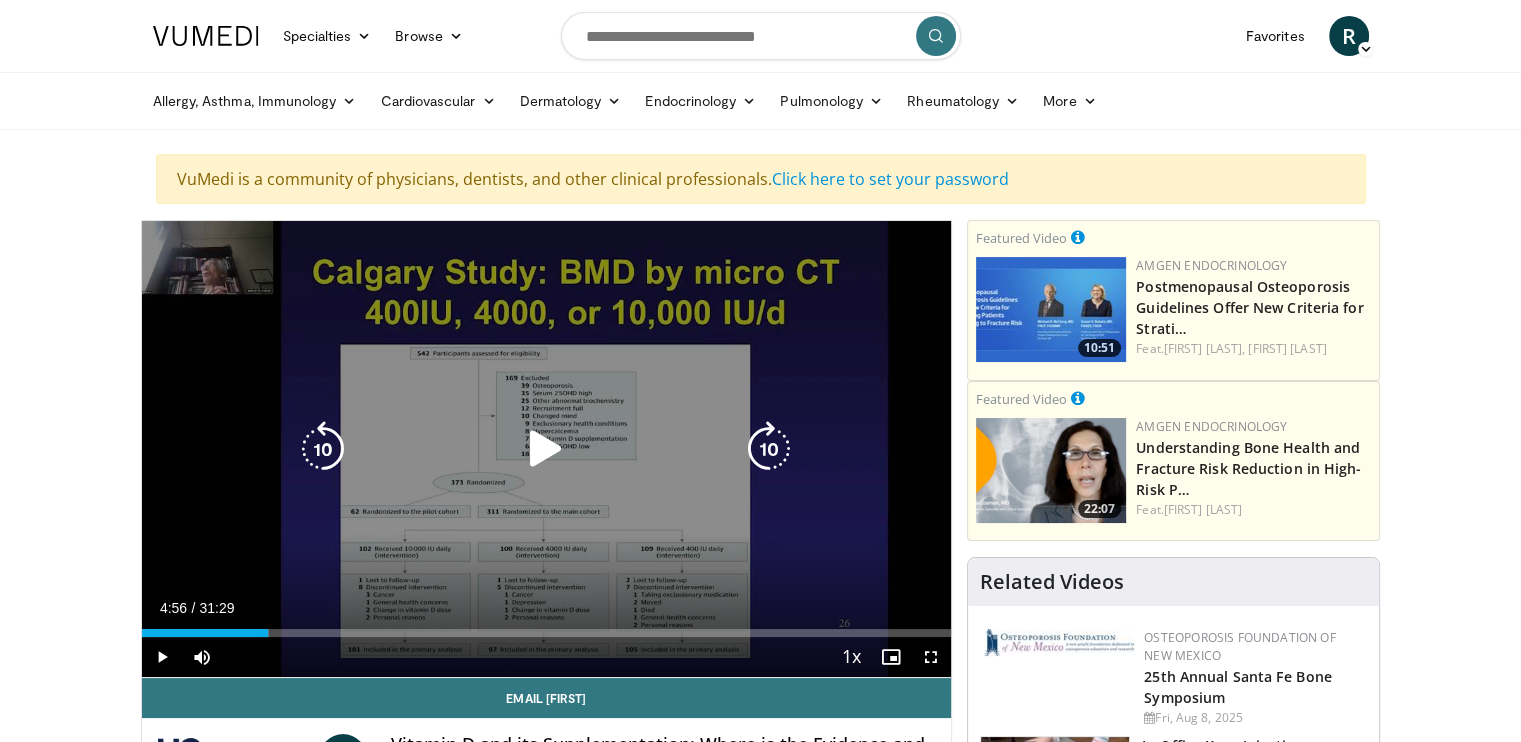 click on "10 seconds
Tap to unmute" at bounding box center (547, 449) 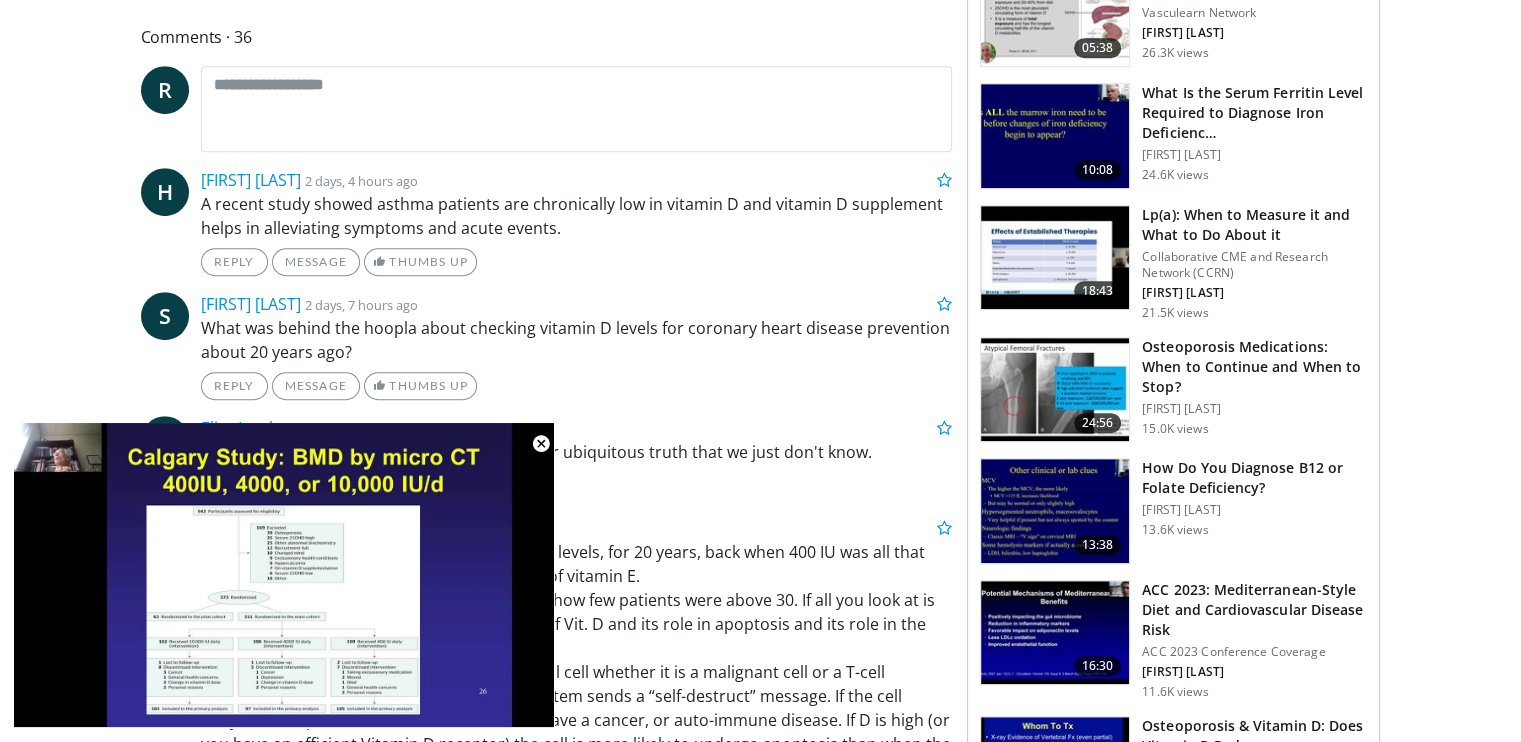 scroll, scrollTop: 1000, scrollLeft: 0, axis: vertical 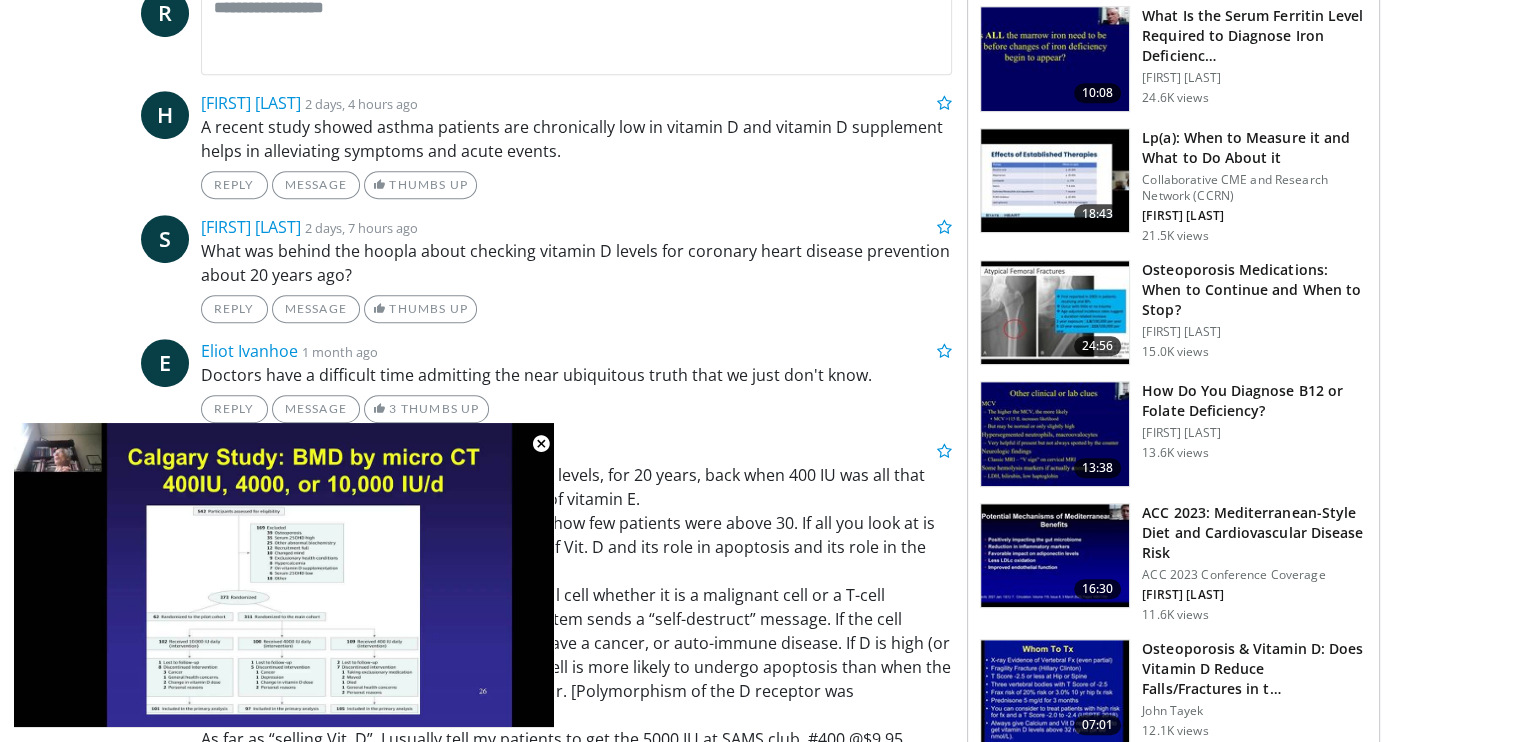 click on "A recent study showed asthma patients are chronically low in vitamin D and vitamin D supplement helps in alleviating symptoms and acute events." at bounding box center [577, 139] 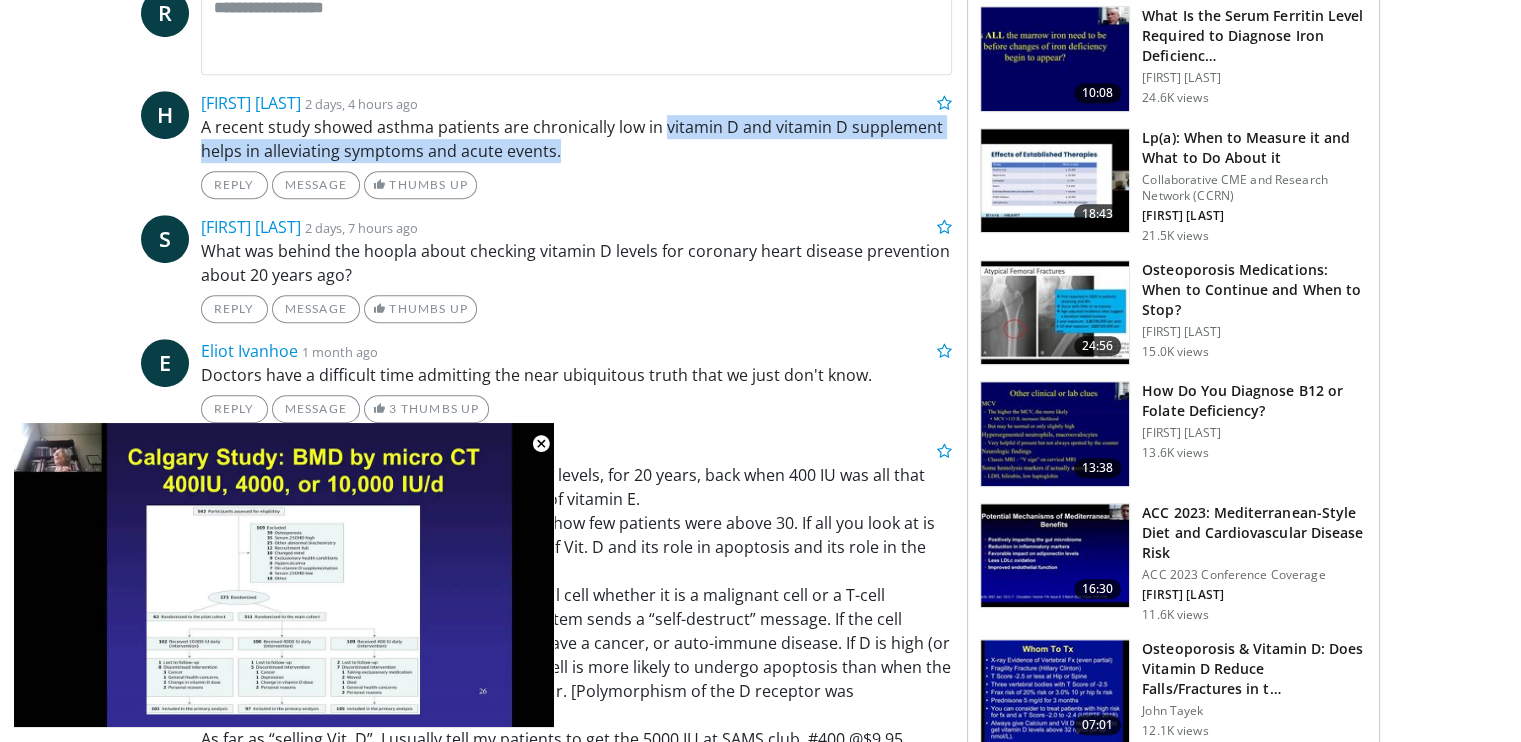 drag, startPoint x: 659, startPoint y: 128, endPoint x: 782, endPoint y: 158, distance: 126.60569 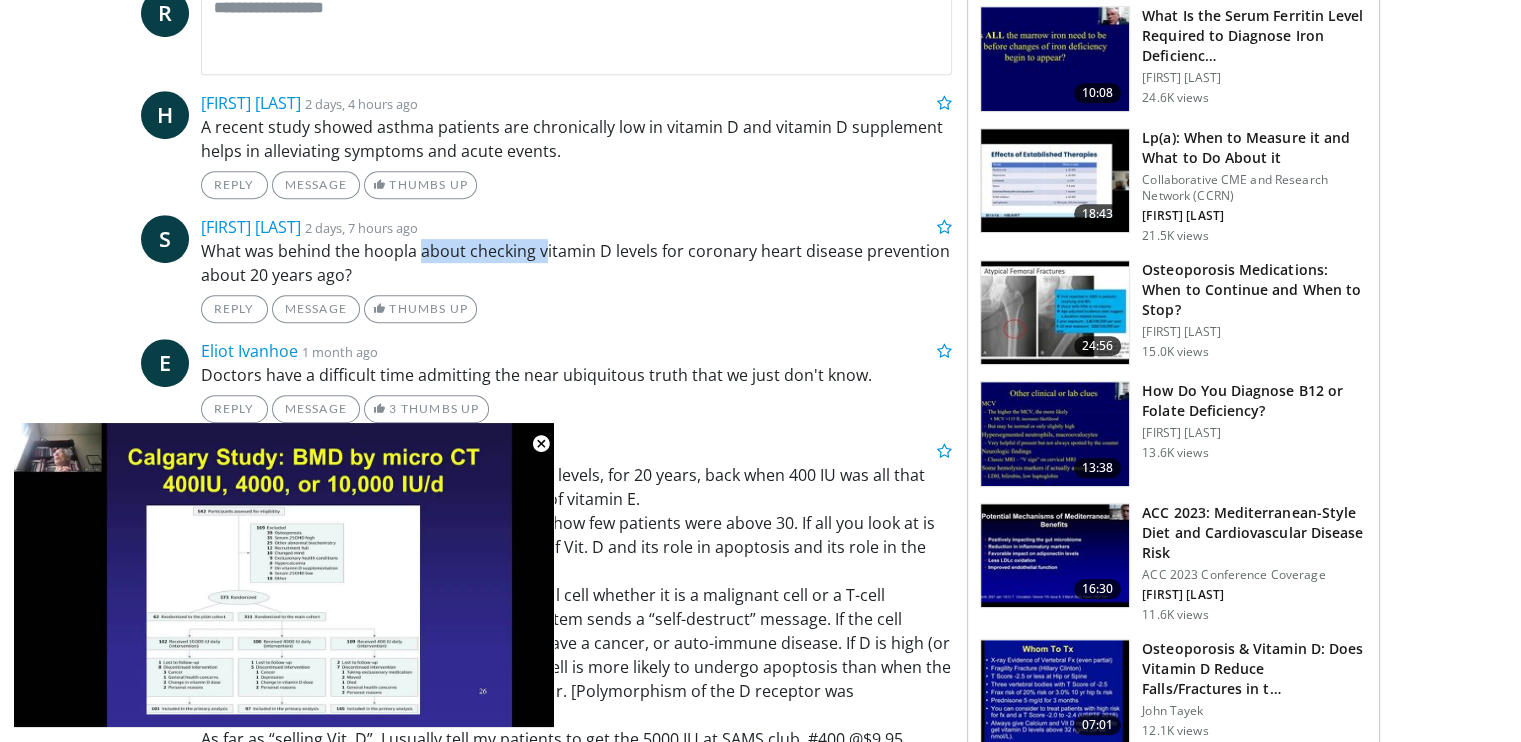 drag, startPoint x: 419, startPoint y: 252, endPoint x: 572, endPoint y: 256, distance: 153.05228 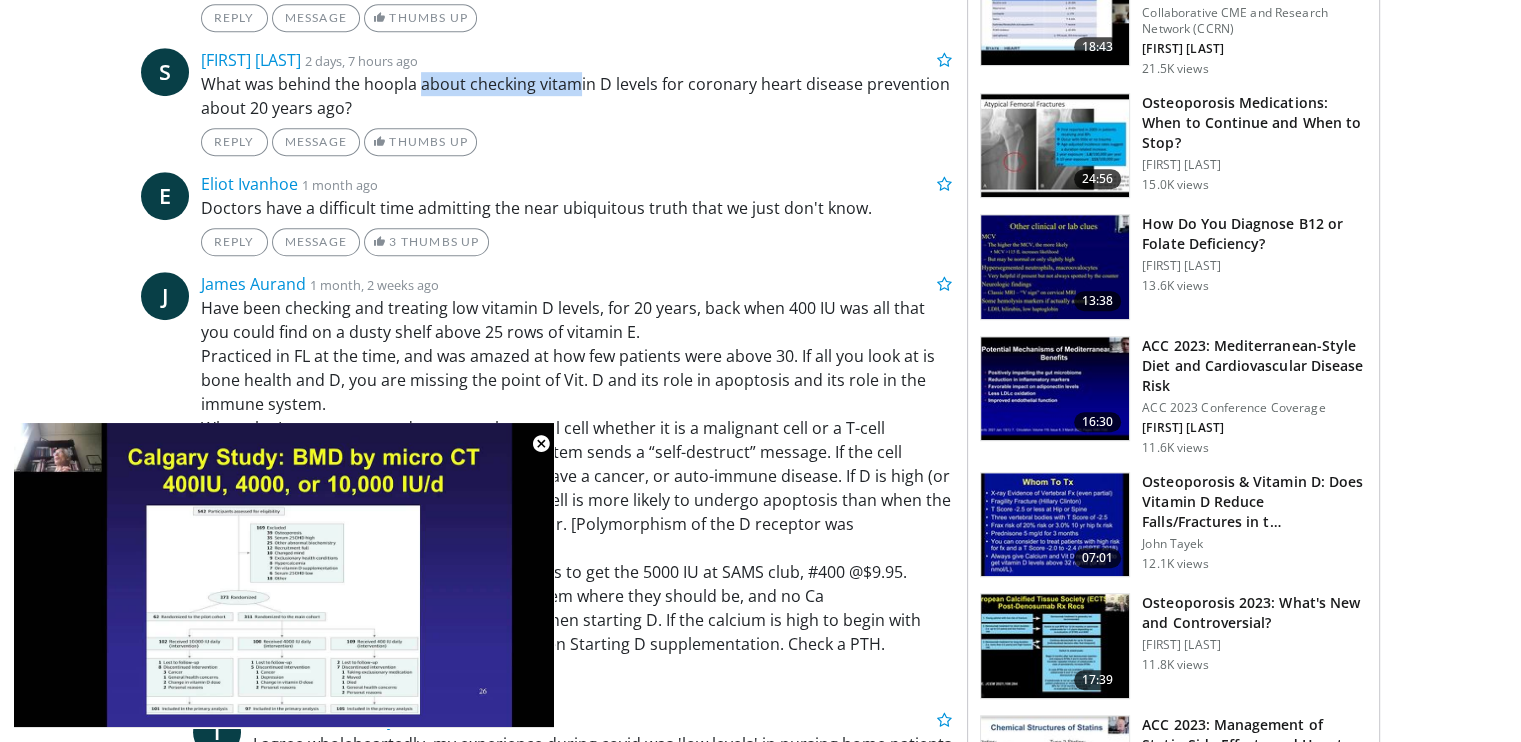 scroll, scrollTop: 1200, scrollLeft: 0, axis: vertical 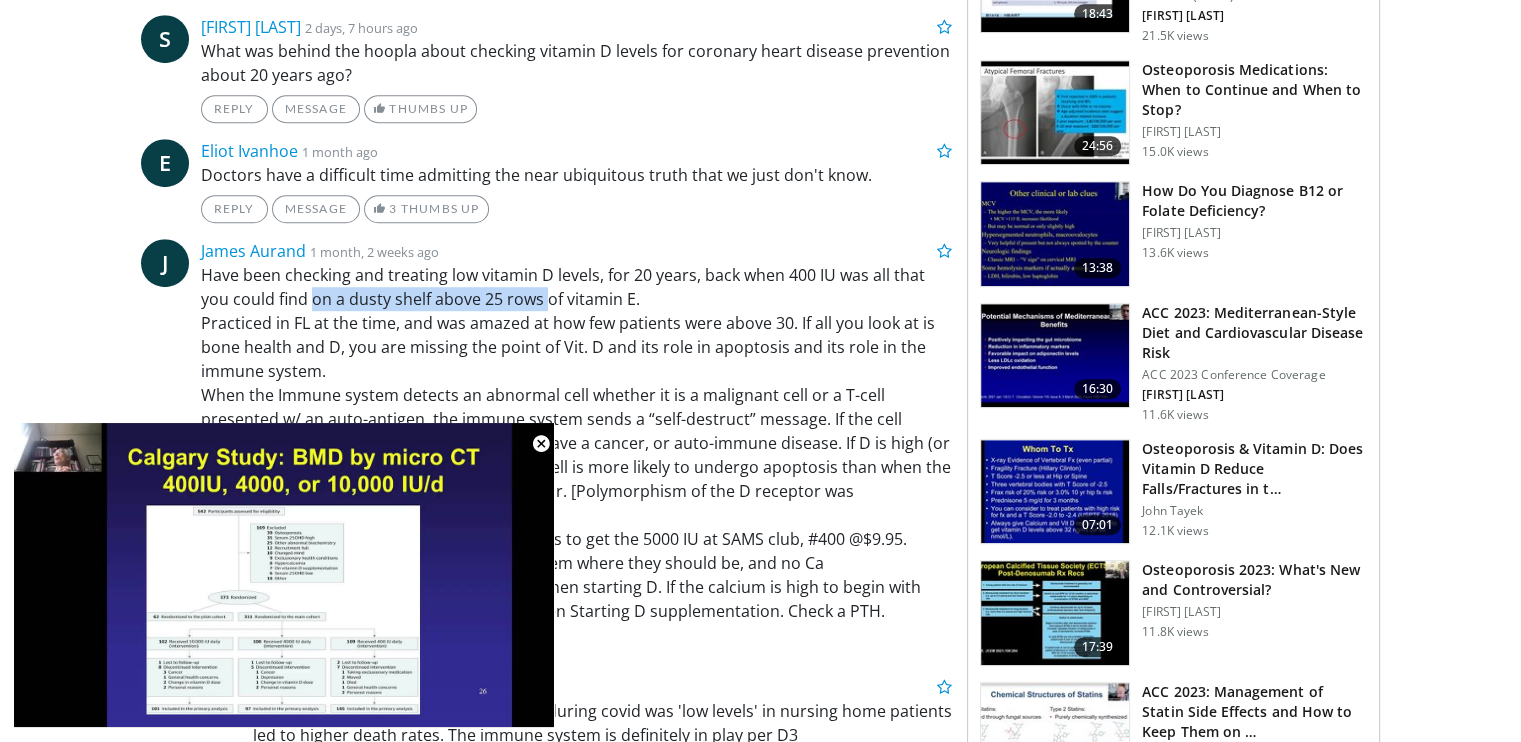 drag, startPoint x: 313, startPoint y: 287, endPoint x: 643, endPoint y: 302, distance: 330.34073 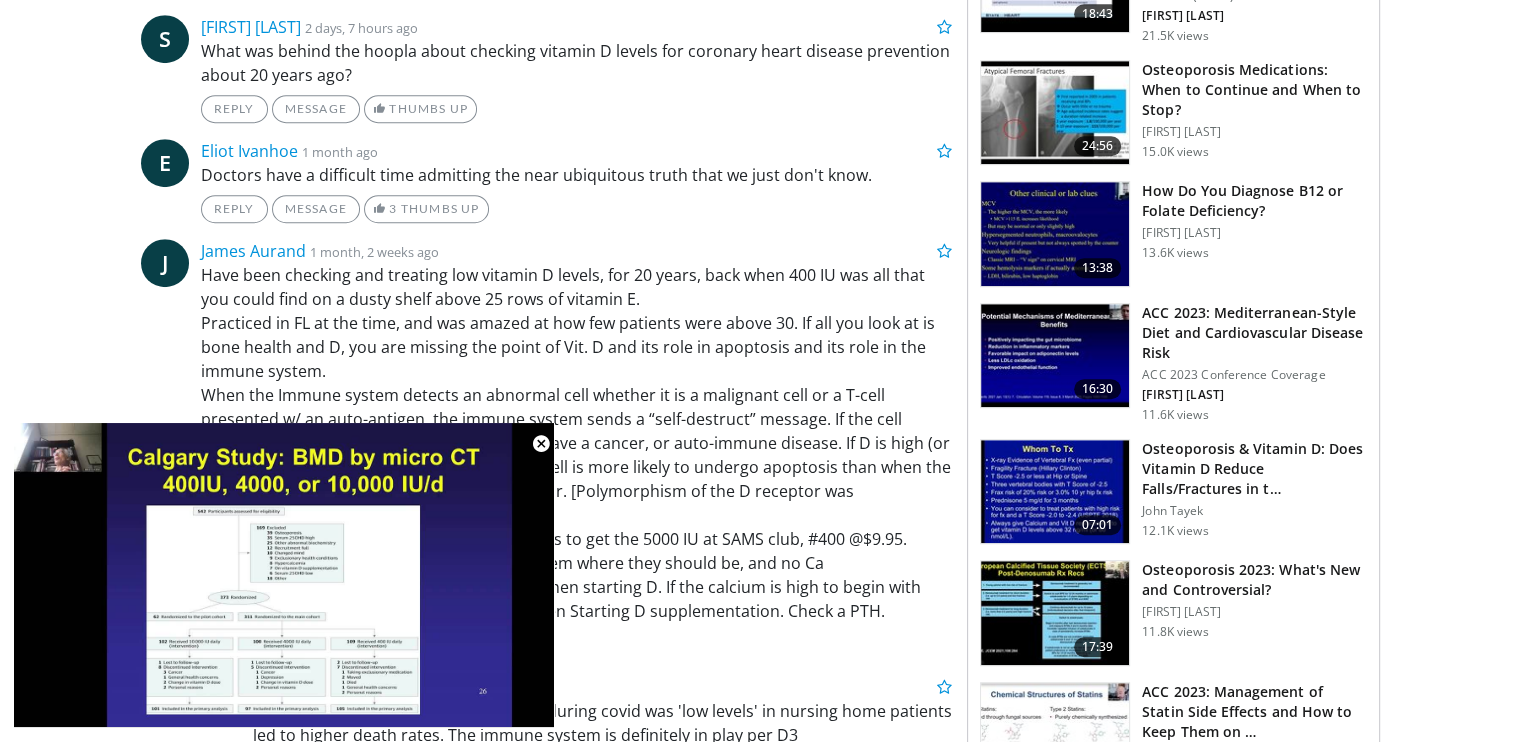 click on "Have been checking and treating low vitamin D levels, for 20 years, back when 400 IU was all that you could find on a dusty shelf above 25 rows of vitamin E.   Practiced in FL at the time, and was amazed at how few patients were above  30.  If all you look at is bone health and D, you are missing the point of Vit. D and its role in apoptosis and its role in the immune system. When the Immune system detects an abnormal cell whether it is a malignant cell or a T-cell presented w/ an auto-antigen, the immune system sends a “self-destruct” message. If the cell obeys, end of problem. If it doesn’t, we could have a cancer, or auto-immune disease.  If D is high (or you have an efficient Vitamin D receptor) the cell is more likely to undergo apoptosis than when the D is low AND you have the inefficient D receptor. [Polymorphism of the D receptor was demonstrated in a European prostate study].  As far as “selling Vit. D”, I usually tell my patients to get the 5000 IU at SAMS club, #400 @$9.95." at bounding box center [577, 443] 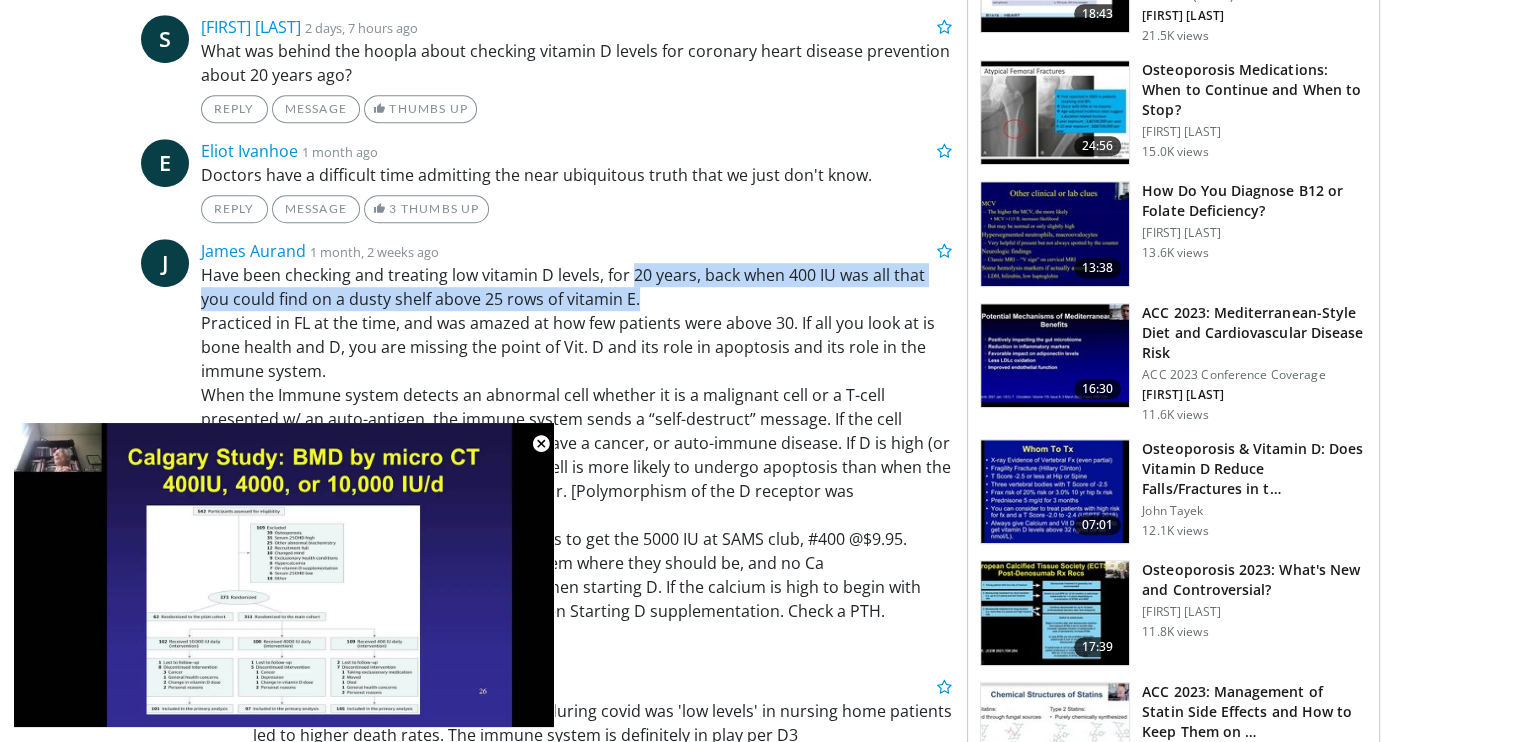 drag, startPoint x: 760, startPoint y: 302, endPoint x: 790, endPoint y: 307, distance: 30.413813 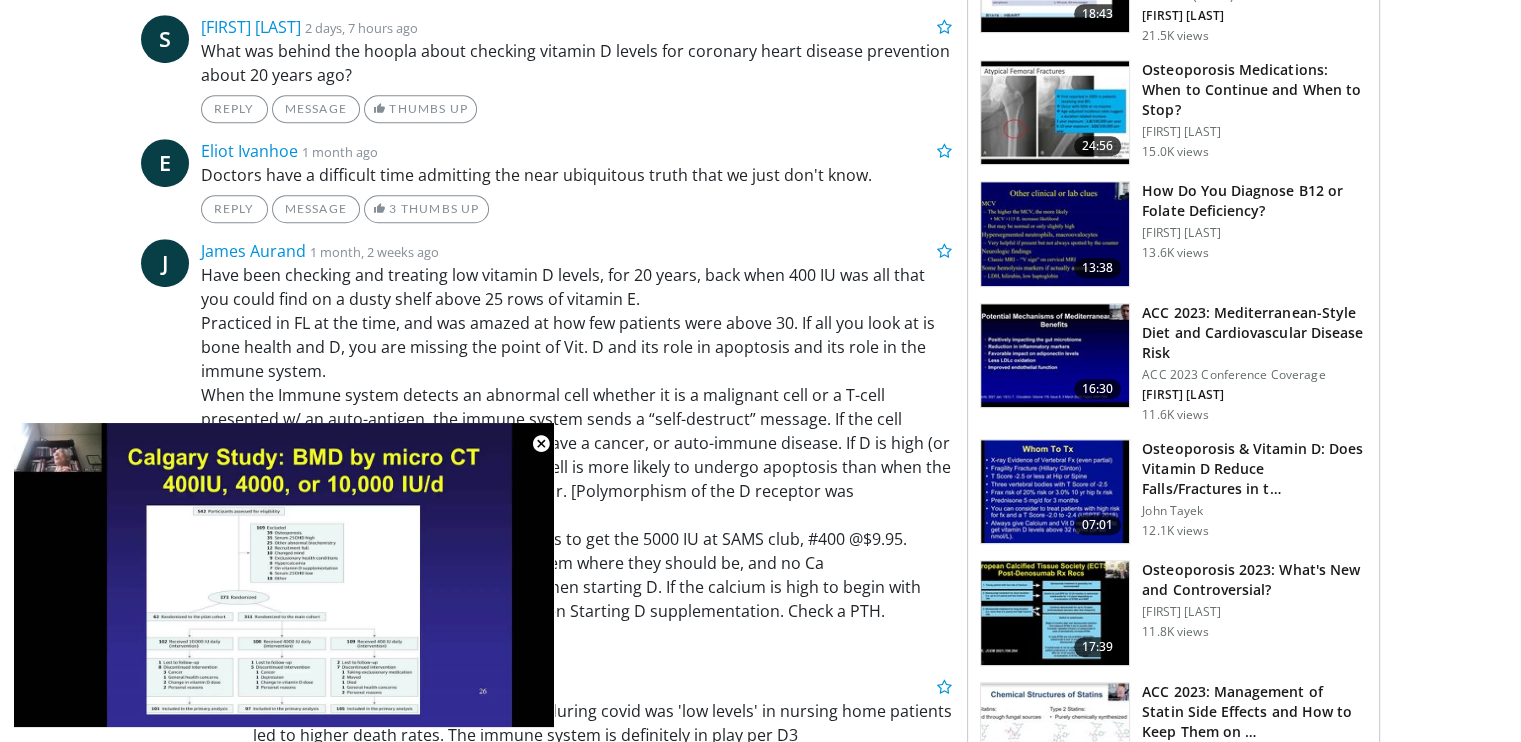 click on "Have been checking and treating low vitamin D levels, for 20 years, back when 400 IU was all that you could find on a dusty shelf above 25 rows of vitamin E.   Practiced in FL at the time, and was amazed at how few patients were above  30.  If all you look at is bone health and D, you are missing the point of Vit. D and its role in apoptosis and its role in the immune system. When the Immune system detects an abnormal cell whether it is a malignant cell or a T-cell presented w/ an auto-antigen, the immune system sends a “self-destruct” message. If the cell obeys, end of problem. If it doesn’t, we could have a cancer, or auto-immune disease.  If D is high (or you have an efficient Vitamin D receptor) the cell is more likely to undergo apoptosis than when the D is low AND you have the inefficient D receptor. [Polymorphism of the D receptor was demonstrated in a European prostate study].  As far as “selling Vit. D”, I usually tell my patients to get the 5000 IU at SAMS club, #400 @$9.95." at bounding box center [577, 443] 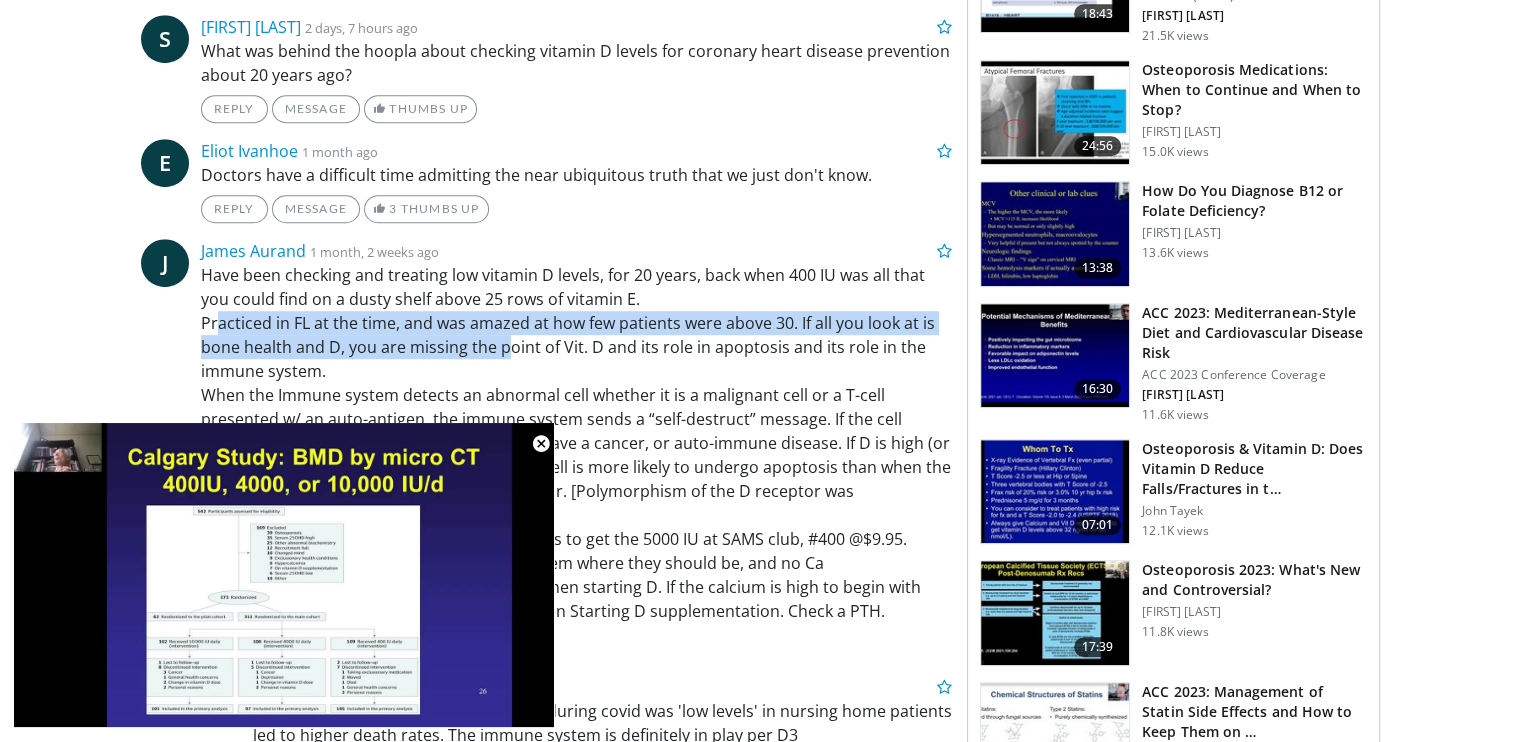 click on "Have been checking and treating low vitamin D levels, for 20 years, back when 400 IU was all that you could find on a dusty shelf above 25 rows of vitamin E.   Practiced in FL at the time, and was amazed at how few patients were above  30.  If all you look at is bone health and D, you are missing the point of Vit. D and its role in apoptosis and its role in the immune system. When the Immune system detects an abnormal cell whether it is a malignant cell or a T-cell presented w/ an auto-antigen, the immune system sends a “self-destruct” message. If the cell obeys, end of problem. If it doesn’t, we could have a cancer, or auto-immune disease.  If D is high (or you have an efficient Vitamin D receptor) the cell is more likely to undergo apoptosis than when the D is low AND you have the inefficient D receptor. [Polymorphism of the D receptor was demonstrated in a European prostate study].  As far as “selling Vit. D”, I usually tell my patients to get the 5000 IU at SAMS club, #400 @$9.95." at bounding box center [577, 443] 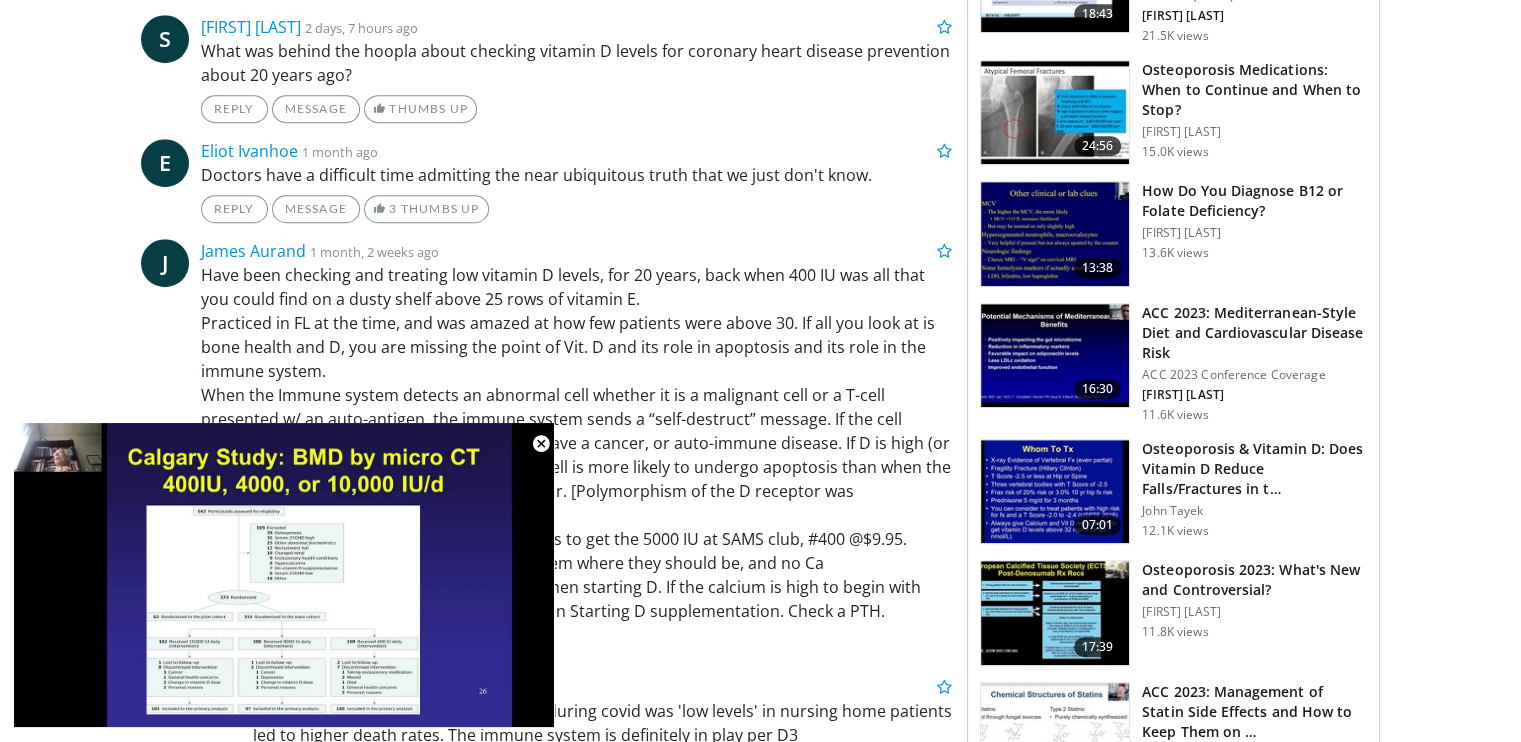 click on "Have been checking and treating low vitamin D levels, for 20 years, back when 400 IU was all that you could find on a dusty shelf above 25 rows of vitamin E.   Practiced in FL at the time, and was amazed at how few patients were above  30.  If all you look at is bone health and D, you are missing the point of Vit. D and its role in apoptosis and its role in the immune system. When the Immune system detects an abnormal cell whether it is a malignant cell or a T-cell presented w/ an auto-antigen, the immune system sends a “self-destruct” message. If the cell obeys, end of problem. If it doesn’t, we could have a cancer, or auto-immune disease.  If D is high (or you have an efficient Vitamin D receptor) the cell is more likely to undergo apoptosis than when the D is low AND you have the inefficient D receptor. [Polymorphism of the D receptor was demonstrated in a European prostate study].  As far as “selling Vit. D”, I usually tell my patients to get the 5000 IU at SAMS club, #400 @$9.95." at bounding box center (577, 443) 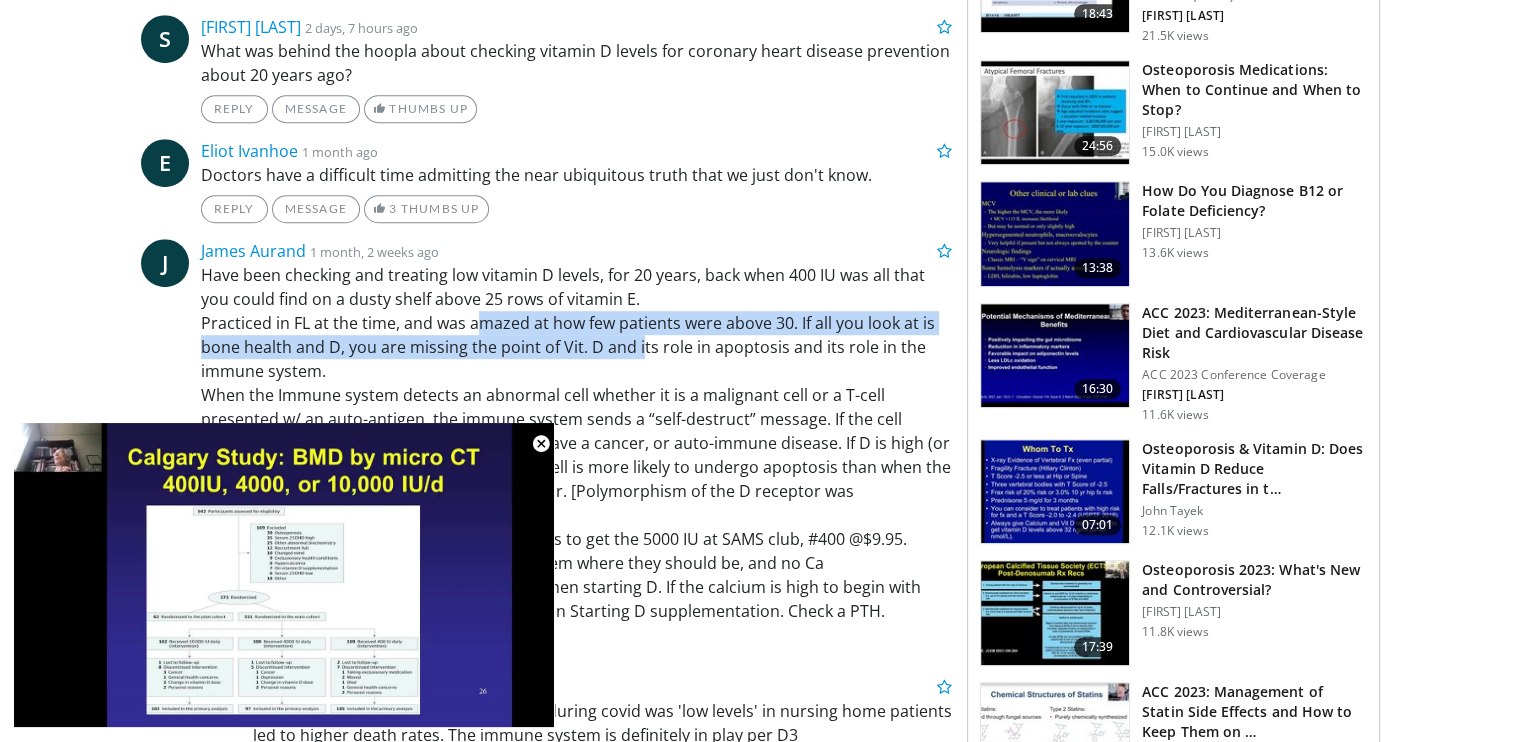 scroll, scrollTop: 1300, scrollLeft: 0, axis: vertical 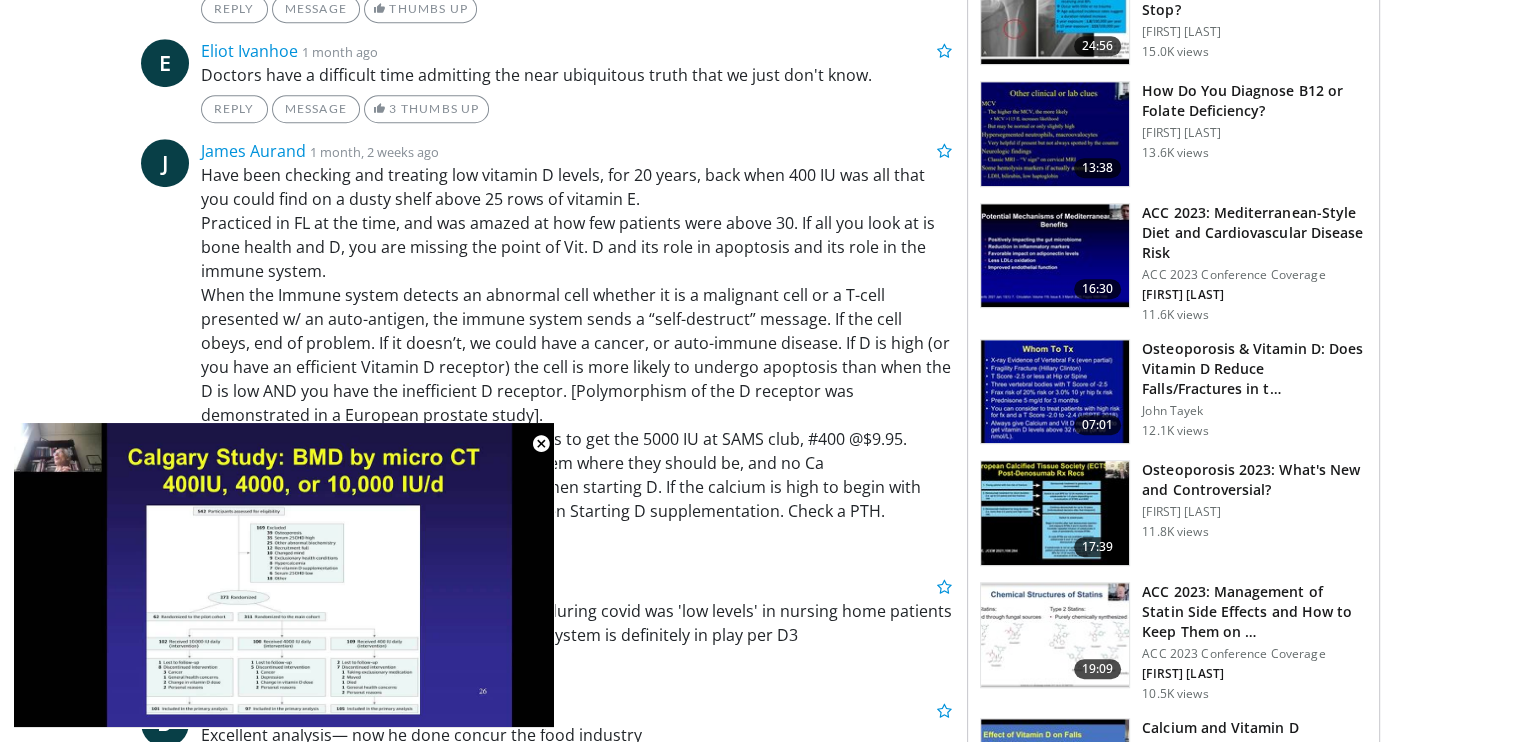 click on "Have been checking and treating low vitamin D levels, for 20 years, back when 400 IU was all that you could find on a dusty shelf above 25 rows of vitamin E.   Practiced in FL at the time, and was amazed at how few patients were above  30.  If all you look at is bone health and D, you are missing the point of Vit. D and its role in apoptosis and its role in the immune system. When the Immune system detects an abnormal cell whether it is a malignant cell or a T-cell presented w/ an auto-antigen, the immune system sends a “self-destruct” message. If the cell obeys, end of problem. If it doesn’t, we could have a cancer, or auto-immune disease.  If D is high (or you have an efficient Vitamin D receptor) the cell is more likely to undergo apoptosis than when the D is low AND you have the inefficient D receptor. [Polymorphism of the D receptor was demonstrated in a European prostate study].  As far as “selling Vit. D”, I usually tell my patients to get the 5000 IU at SAMS club, #400 @$9.95." at bounding box center [577, 343] 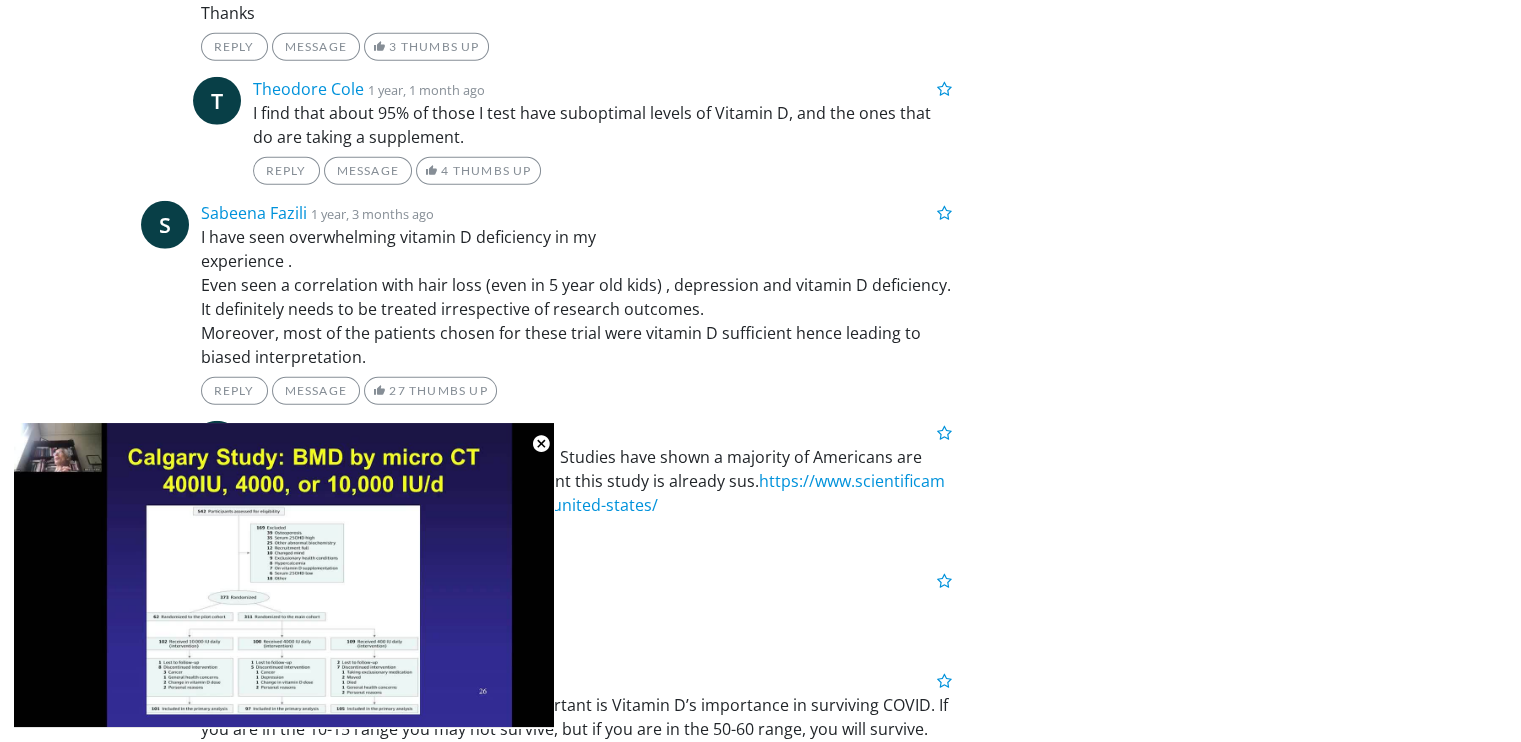 scroll, scrollTop: 5800, scrollLeft: 0, axis: vertical 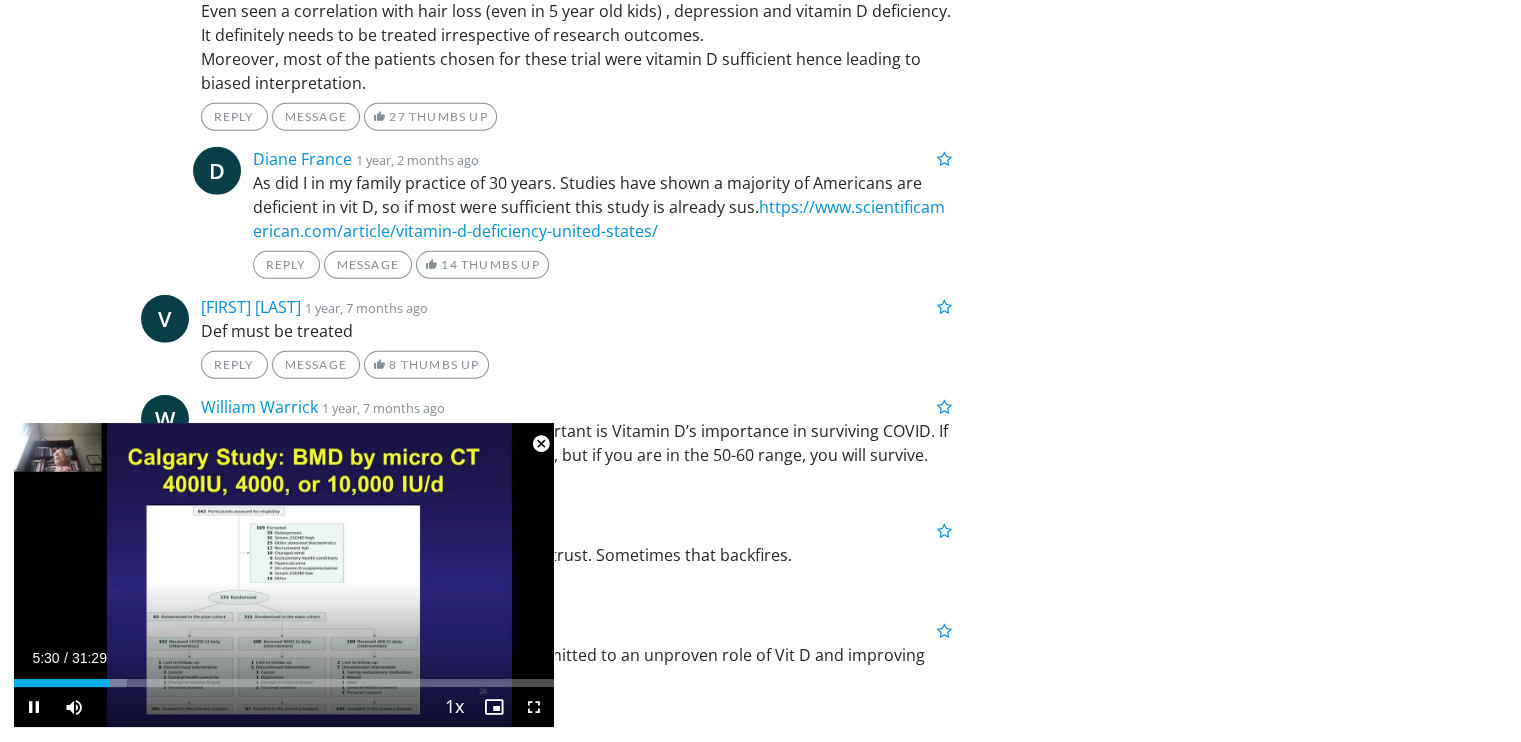 click at bounding box center (541, 444) 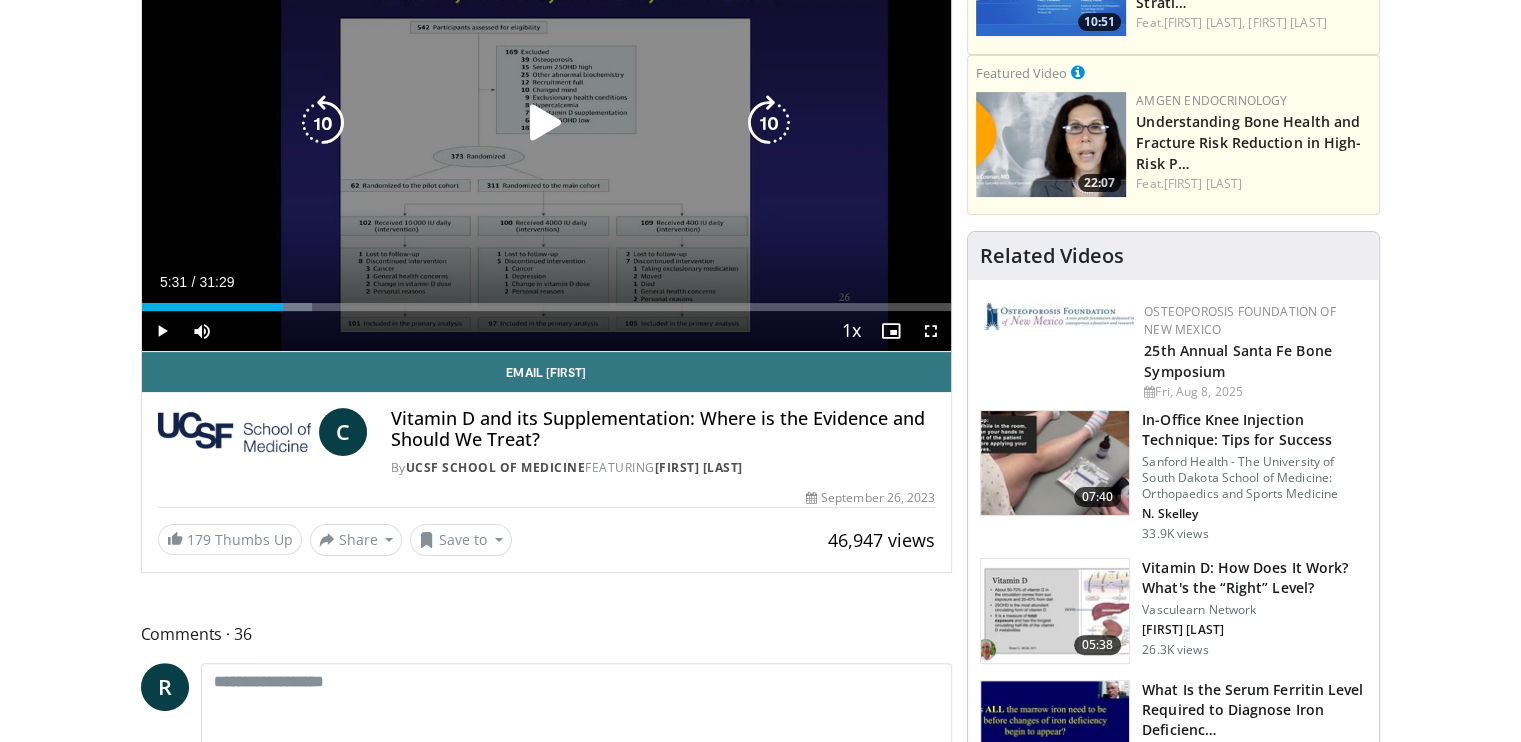 scroll, scrollTop: 343, scrollLeft: 0, axis: vertical 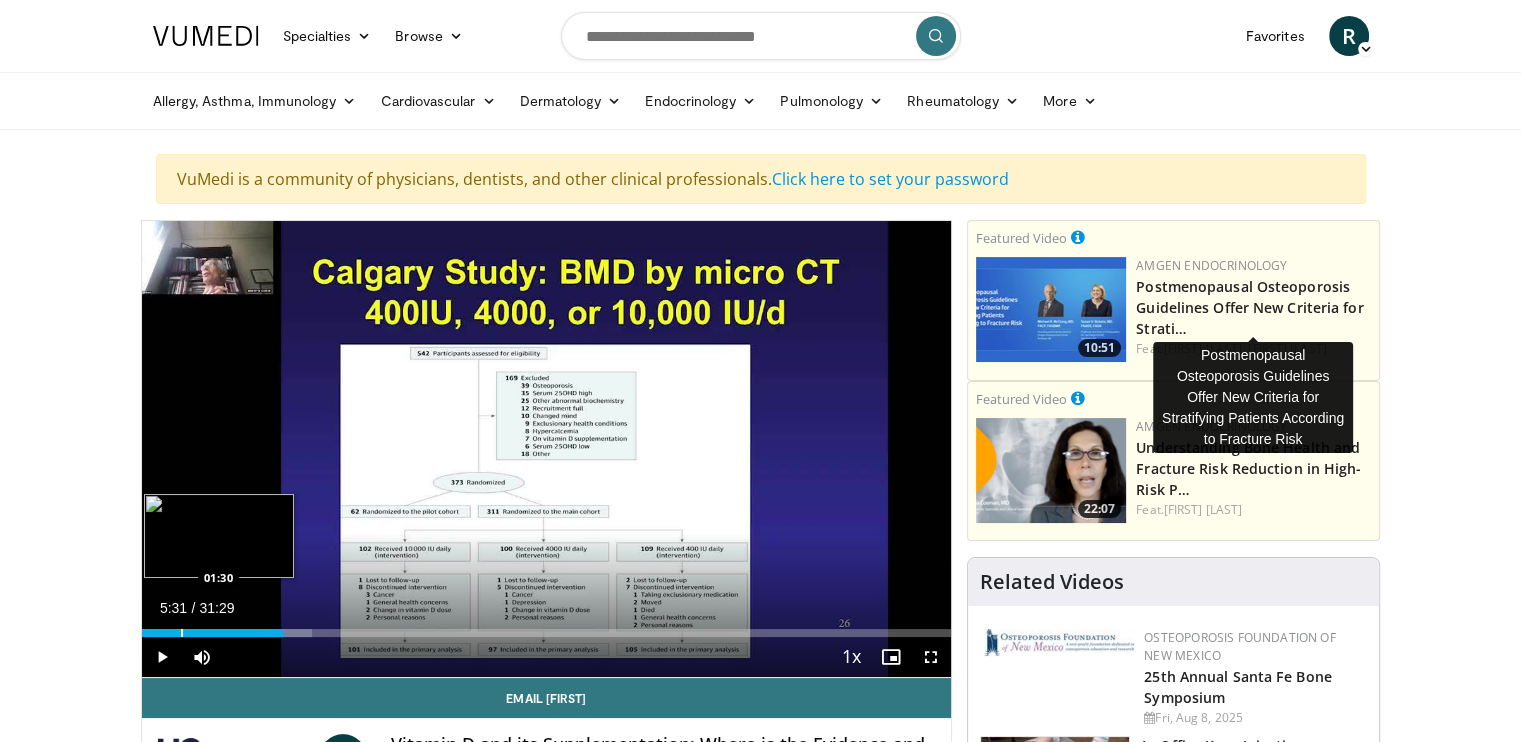 click on "05:31" at bounding box center [213, 633] 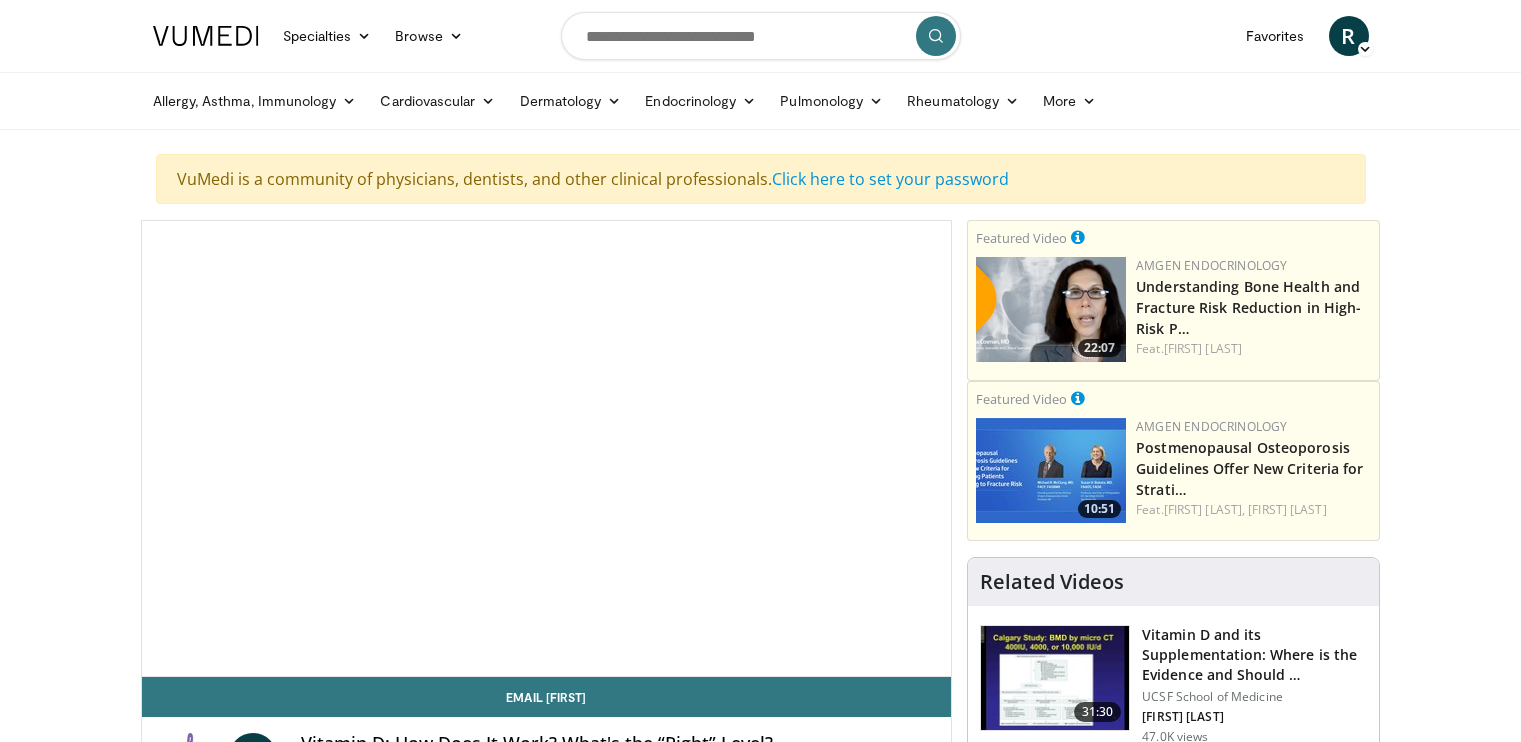 scroll, scrollTop: 0, scrollLeft: 0, axis: both 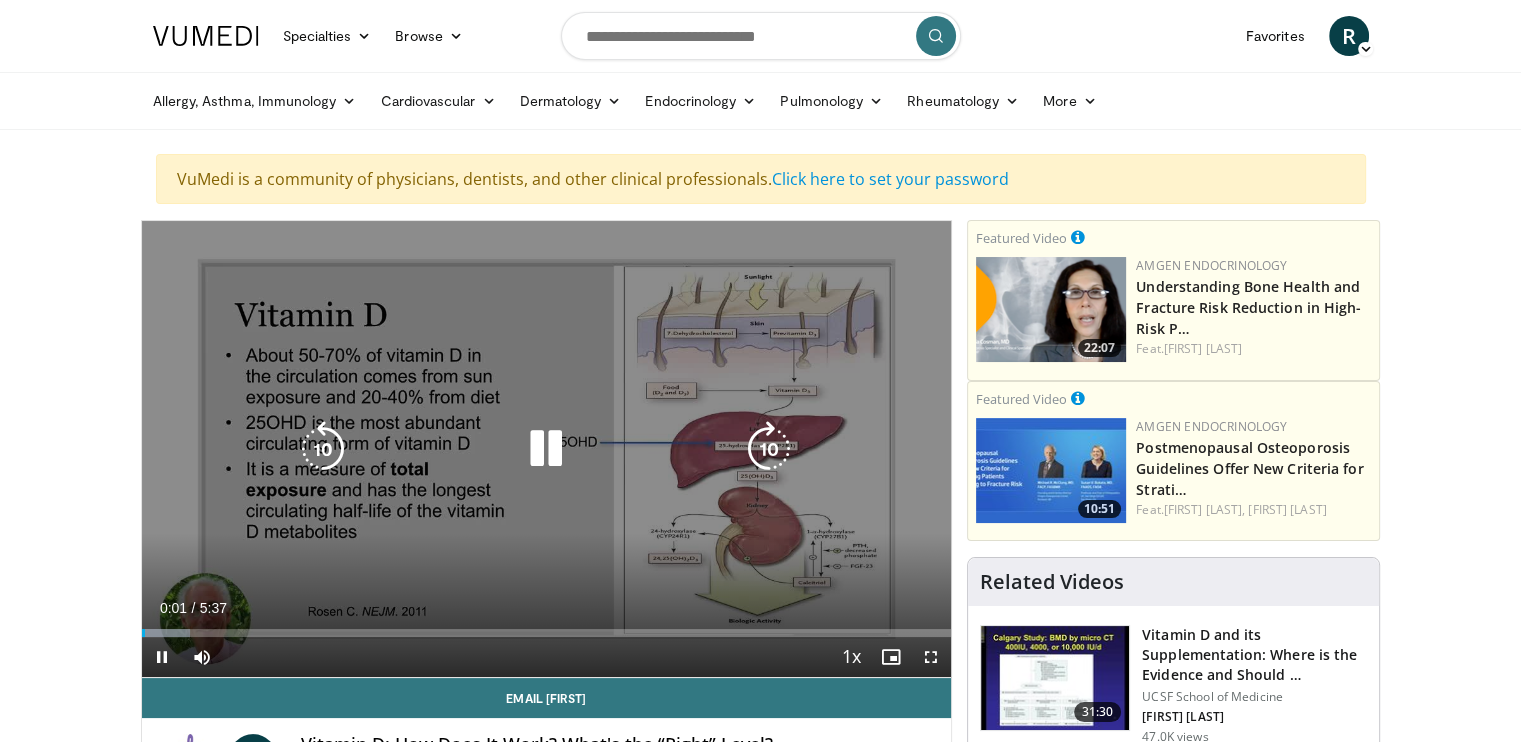 click at bounding box center [546, 449] 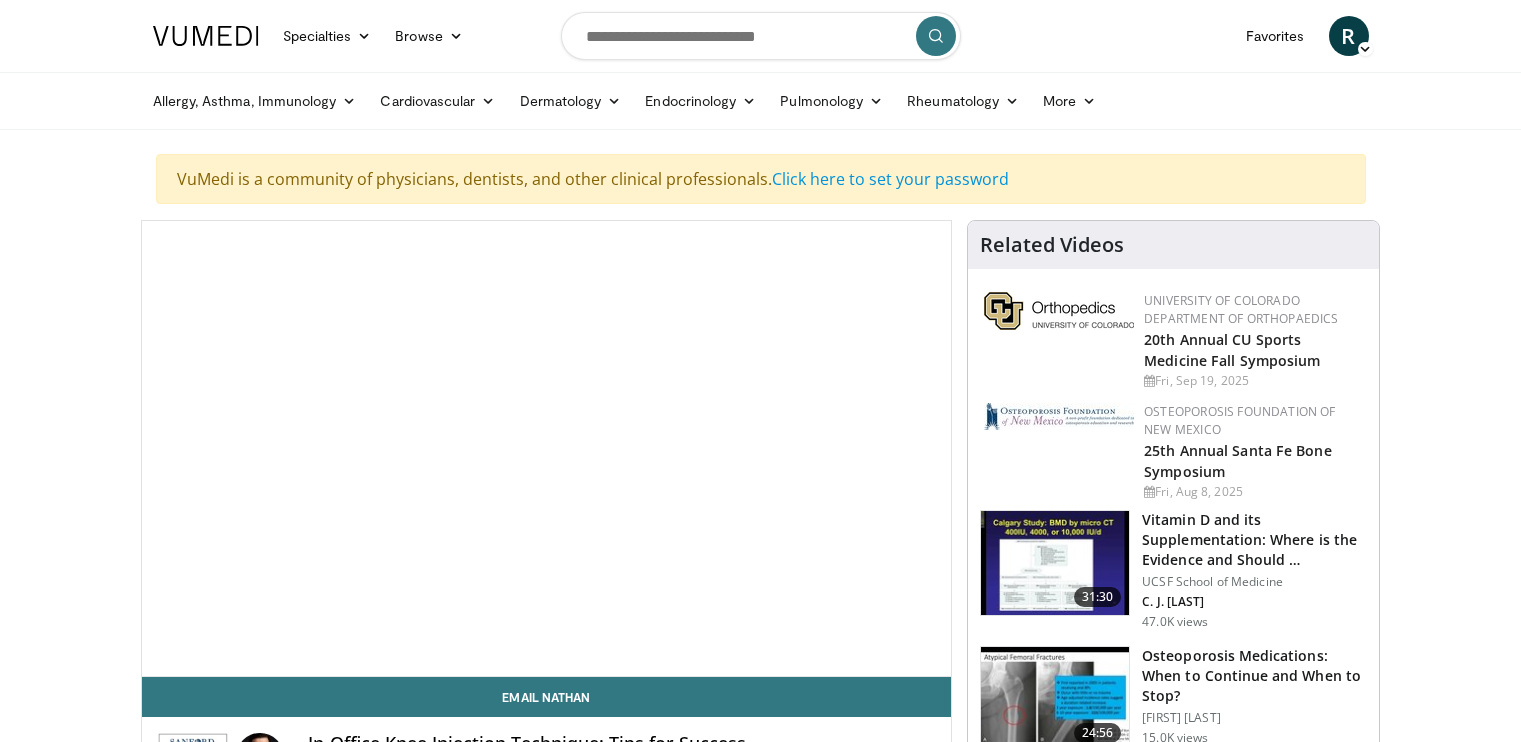 scroll, scrollTop: 0, scrollLeft: 0, axis: both 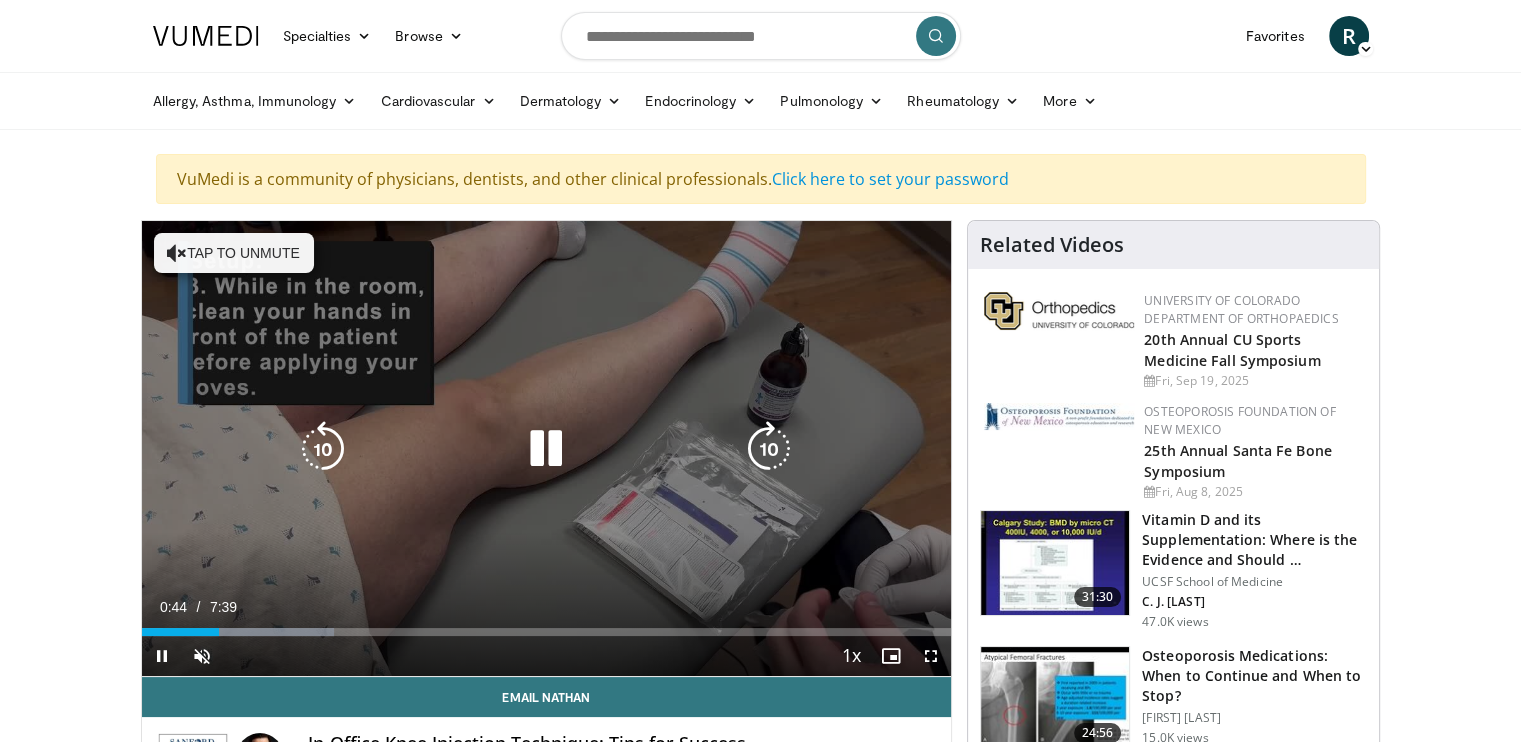 click at bounding box center [546, 449] 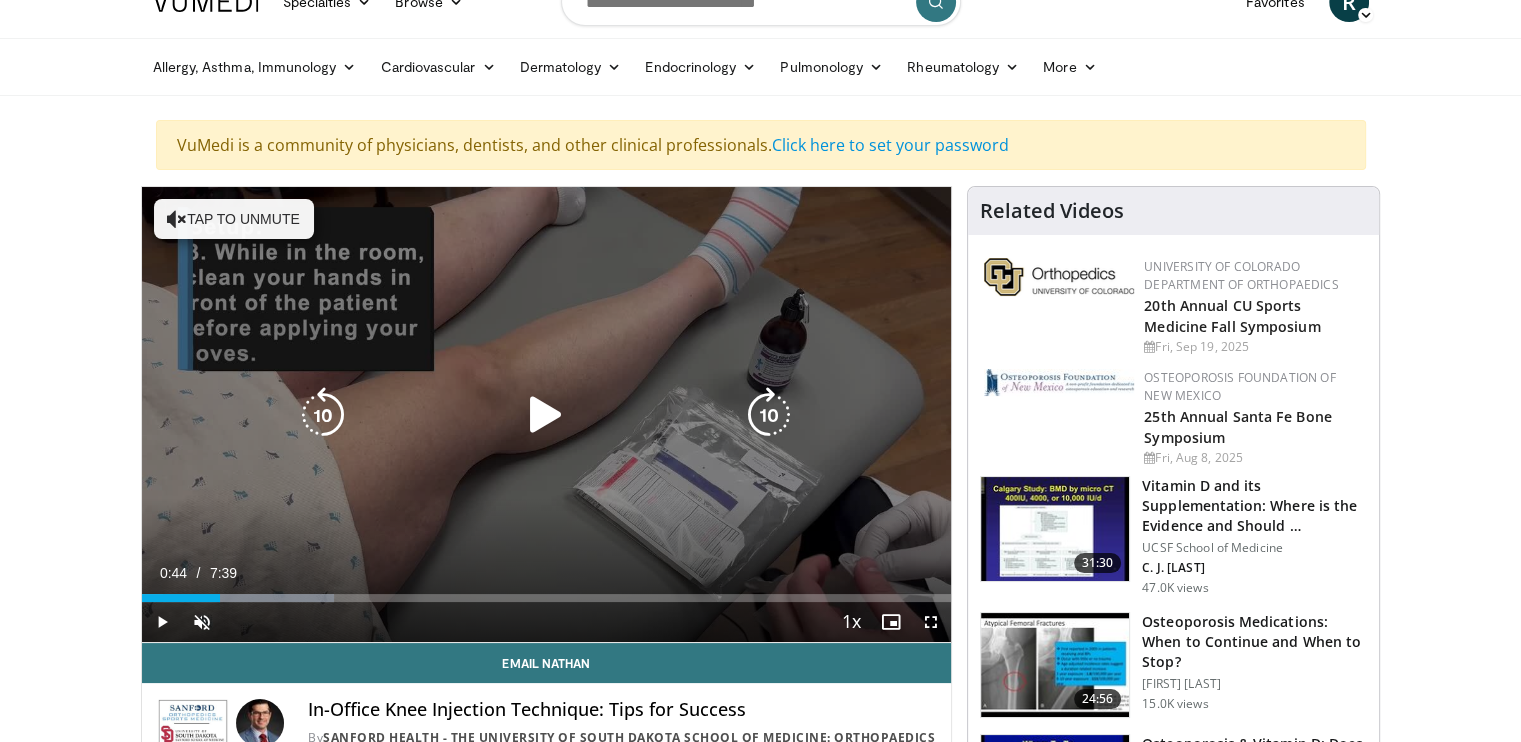 scroll, scrollTop: 0, scrollLeft: 0, axis: both 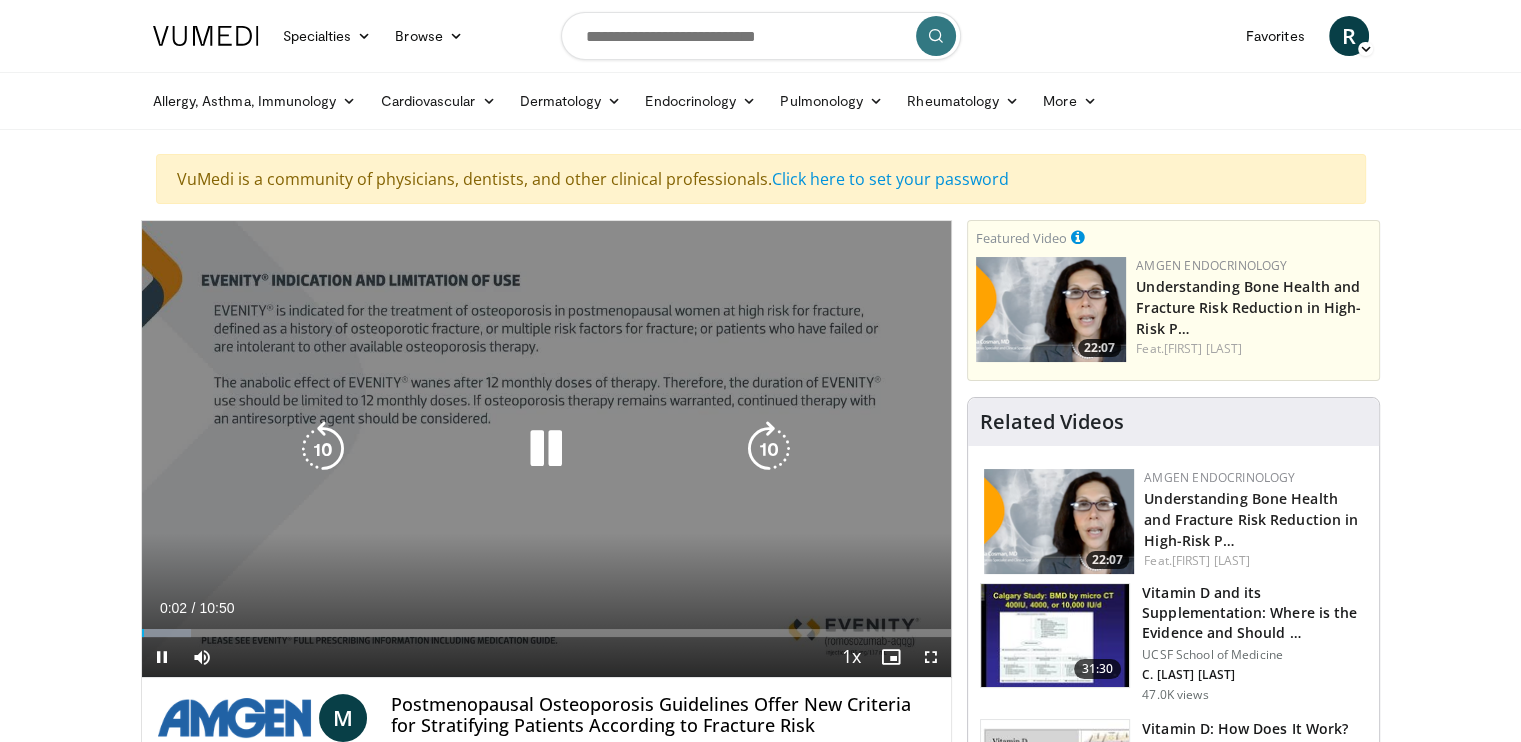 click at bounding box center (546, 449) 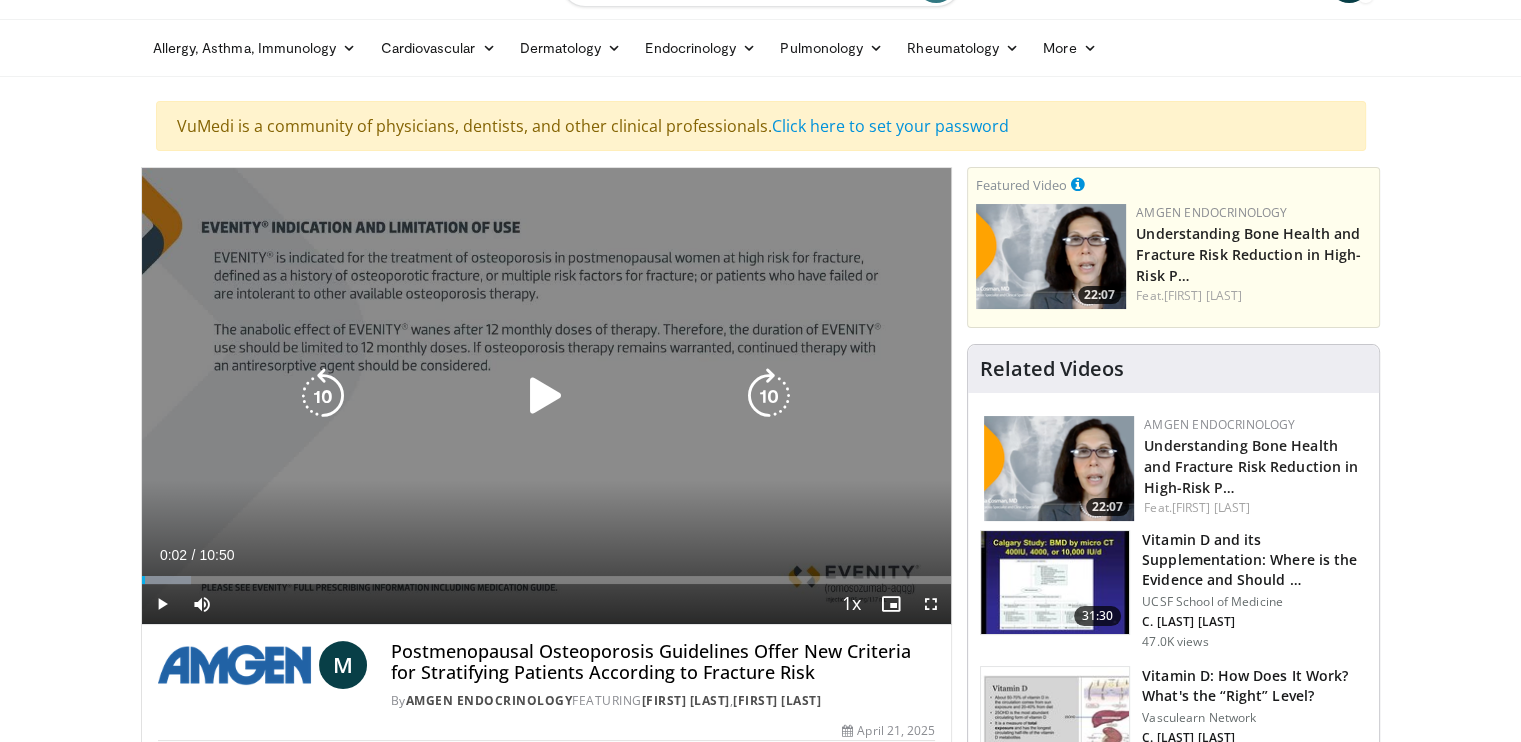 scroll, scrollTop: 0, scrollLeft: 0, axis: both 